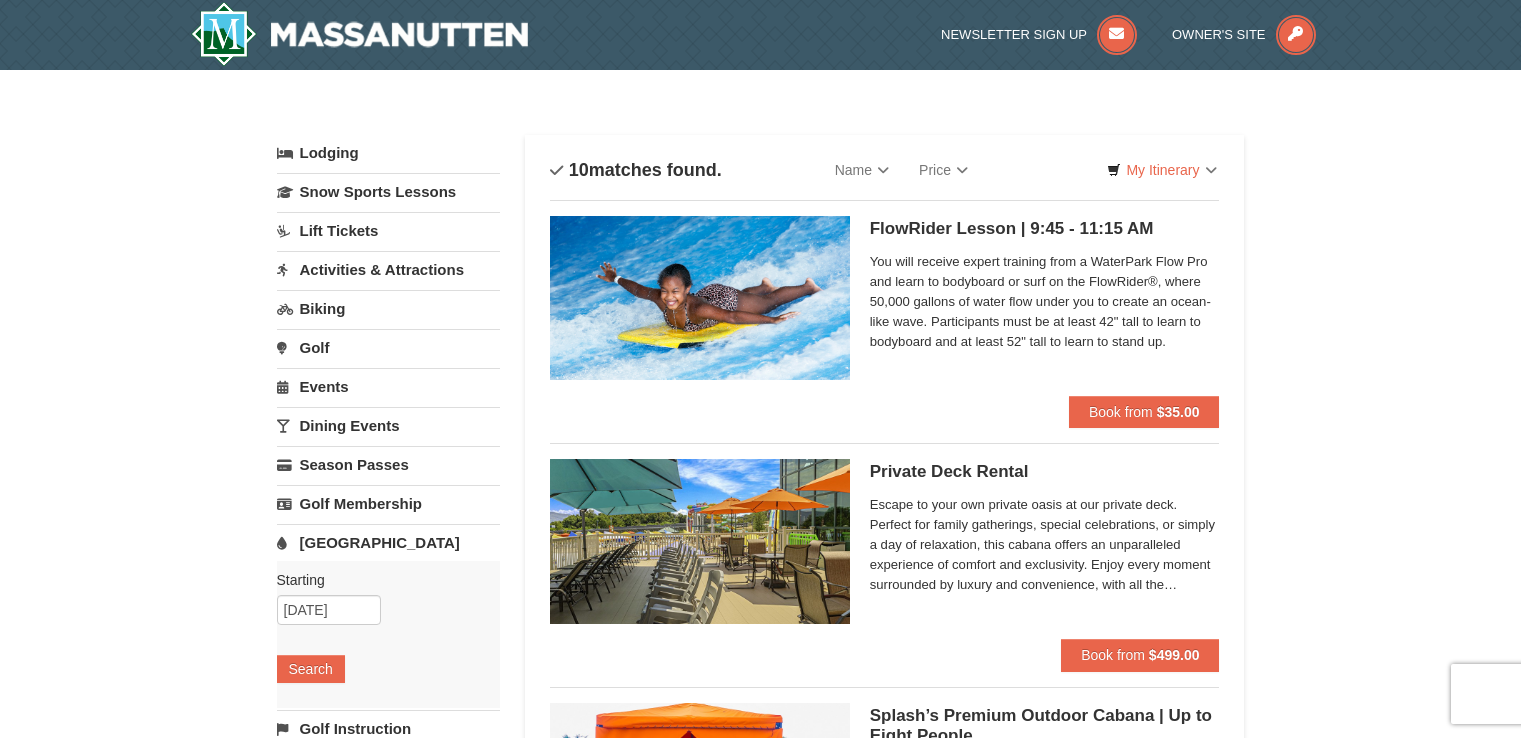 scroll, scrollTop: 0, scrollLeft: 0, axis: both 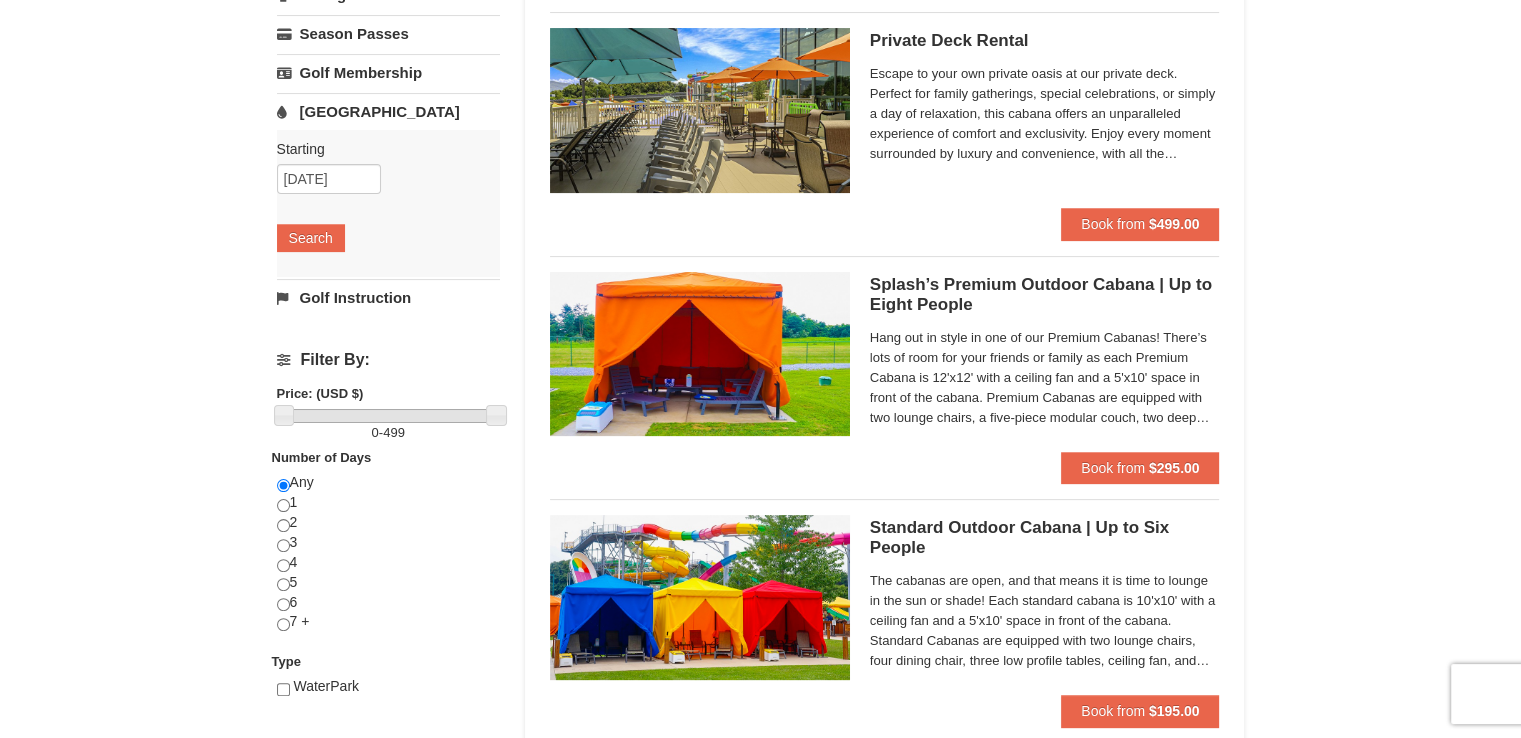 click on "×
Categories
List
Filter
My Itinerary
Questions?  [PHONE_NUMBER]
Lodging
Arrival Please format dates MM/DD/YYYY Please format dates MM/DD/YYYY
[DATE]
Departure Please format dates MM/DD/YYYY Please format dates MM/DD/YYYY
[DATE]
2 0" at bounding box center [760, 948] 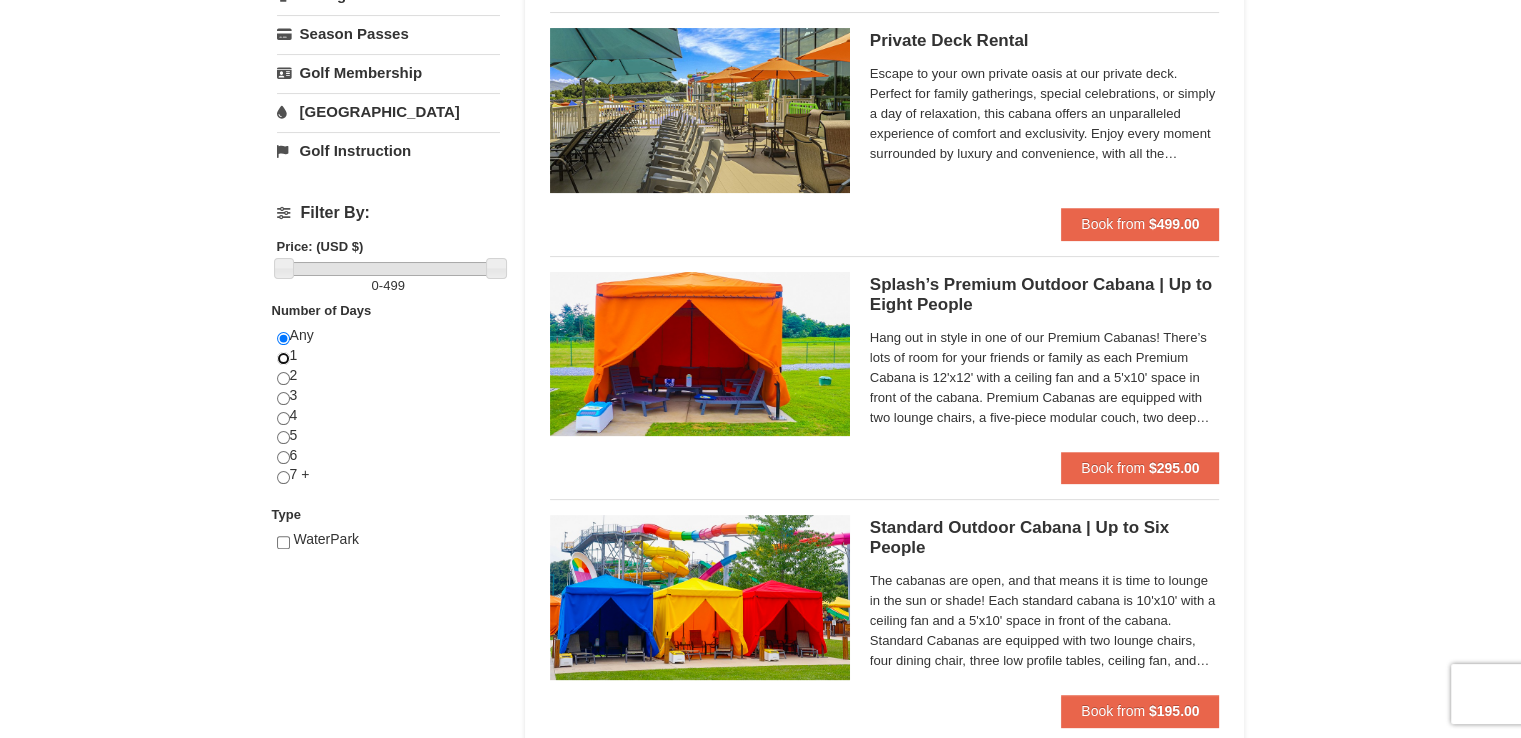 click at bounding box center [283, 358] 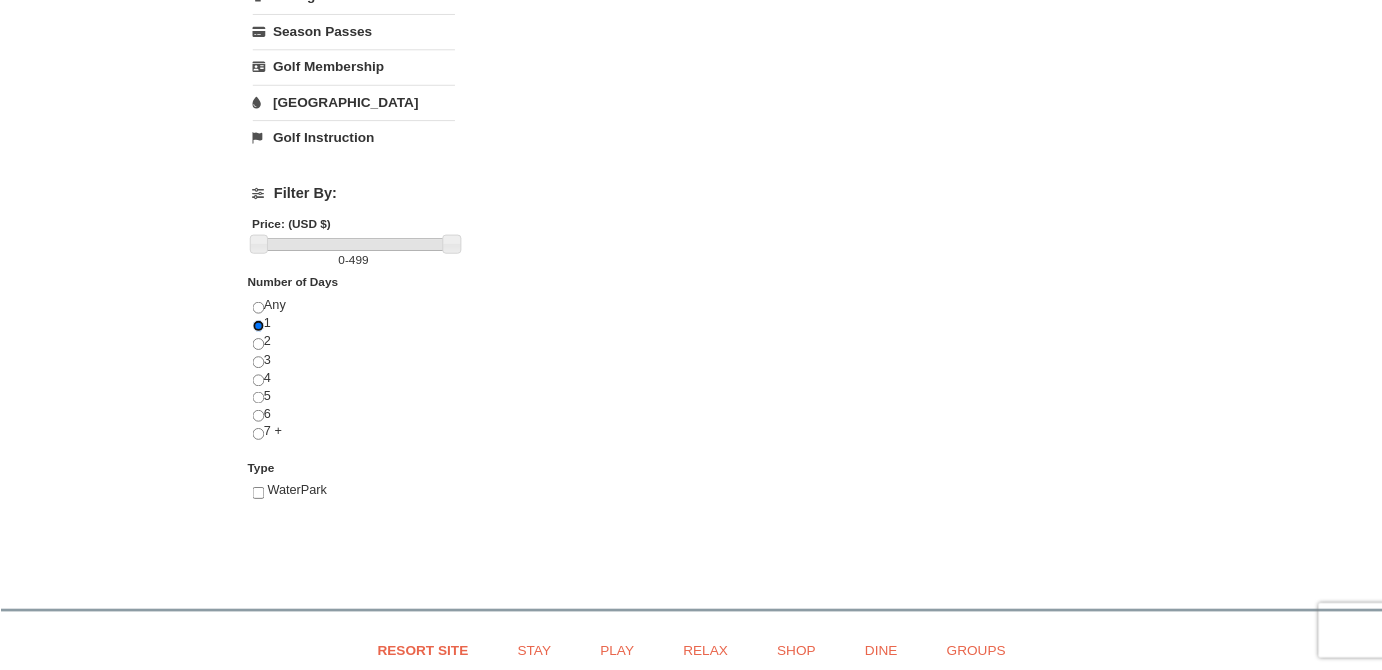 scroll, scrollTop: 431, scrollLeft: 0, axis: vertical 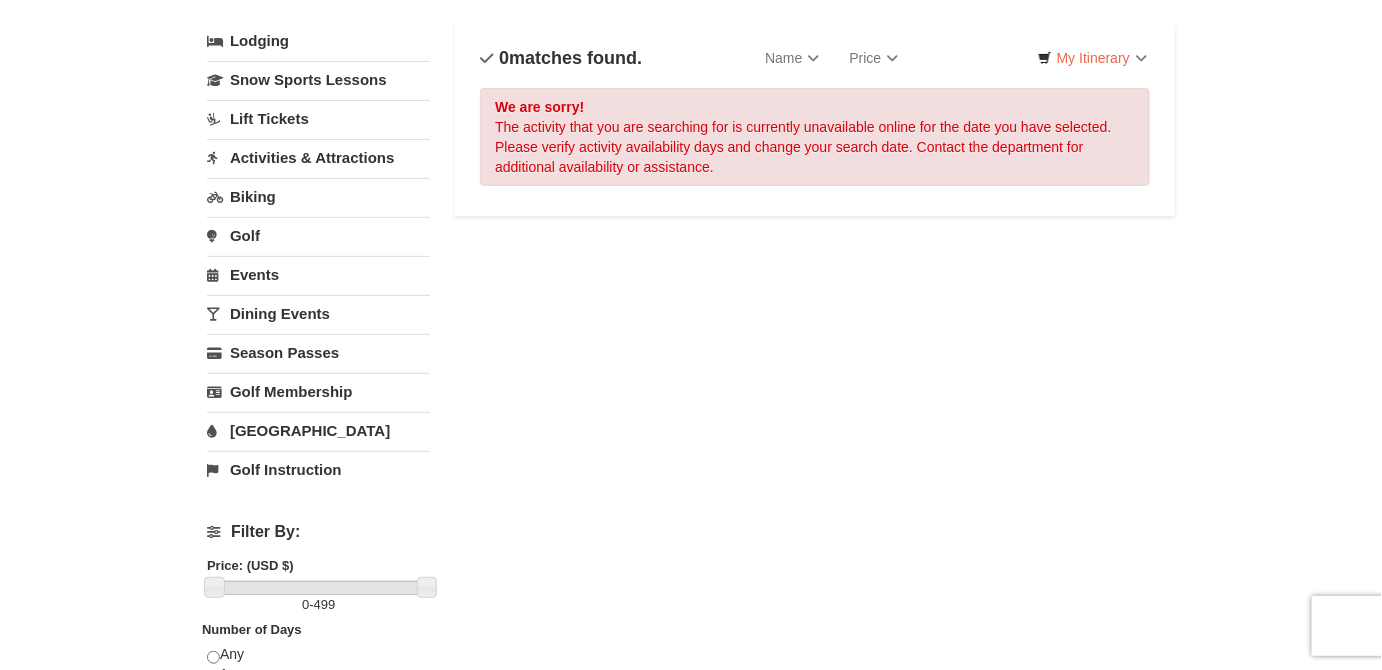 click on "×
Categories
List
Filter
My Itinerary
Questions?  [PHONE_NUMBER]
Lodging
Arrival Please format dates MM/DD/YYYY Please format dates MM/DD/YYYY
[DATE]
Departure Please format dates MM/DD/YYYY Please format dates MM/DD/YYYY
[DATE]
2 0" at bounding box center [691, 463] 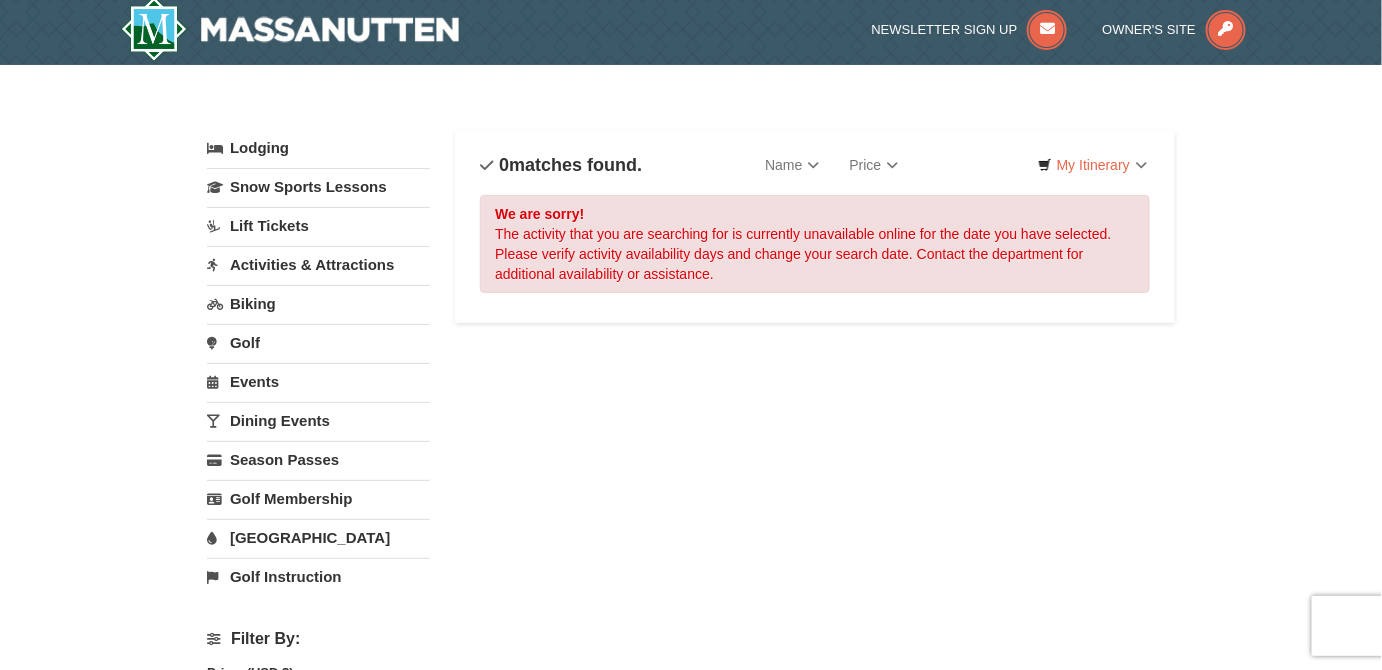 scroll, scrollTop: 0, scrollLeft: 0, axis: both 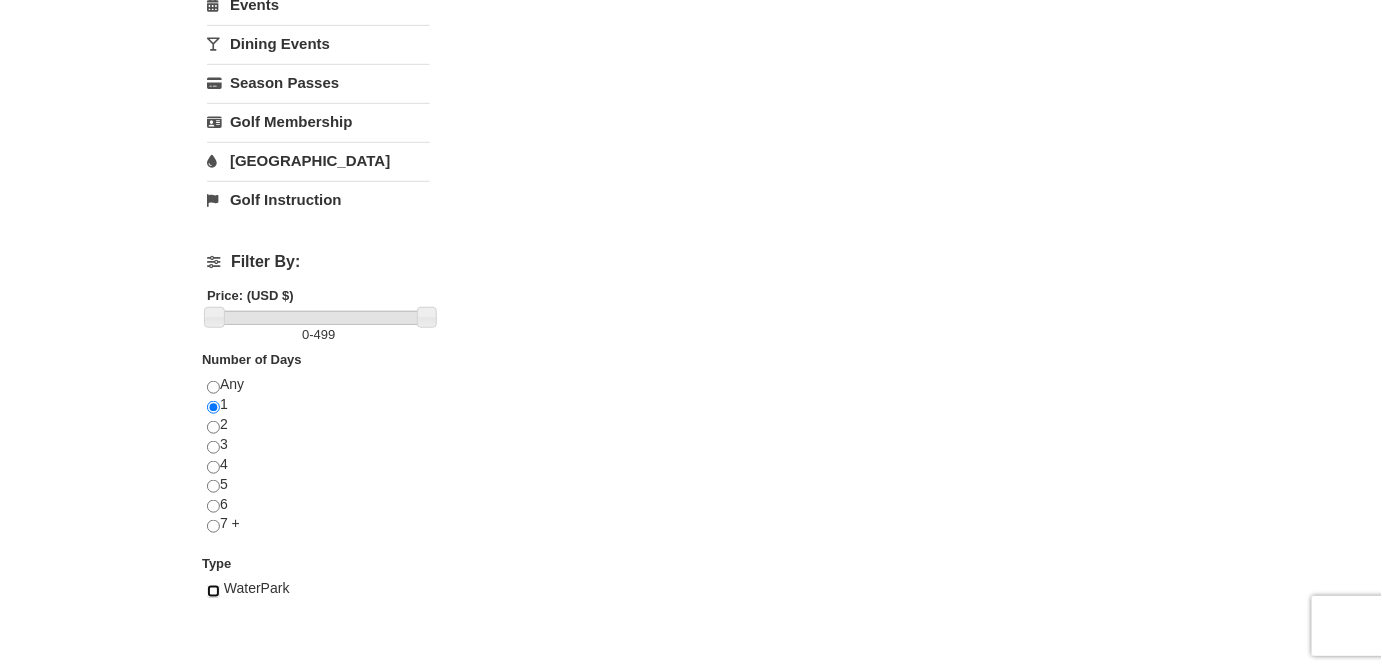 click at bounding box center [213, 591] 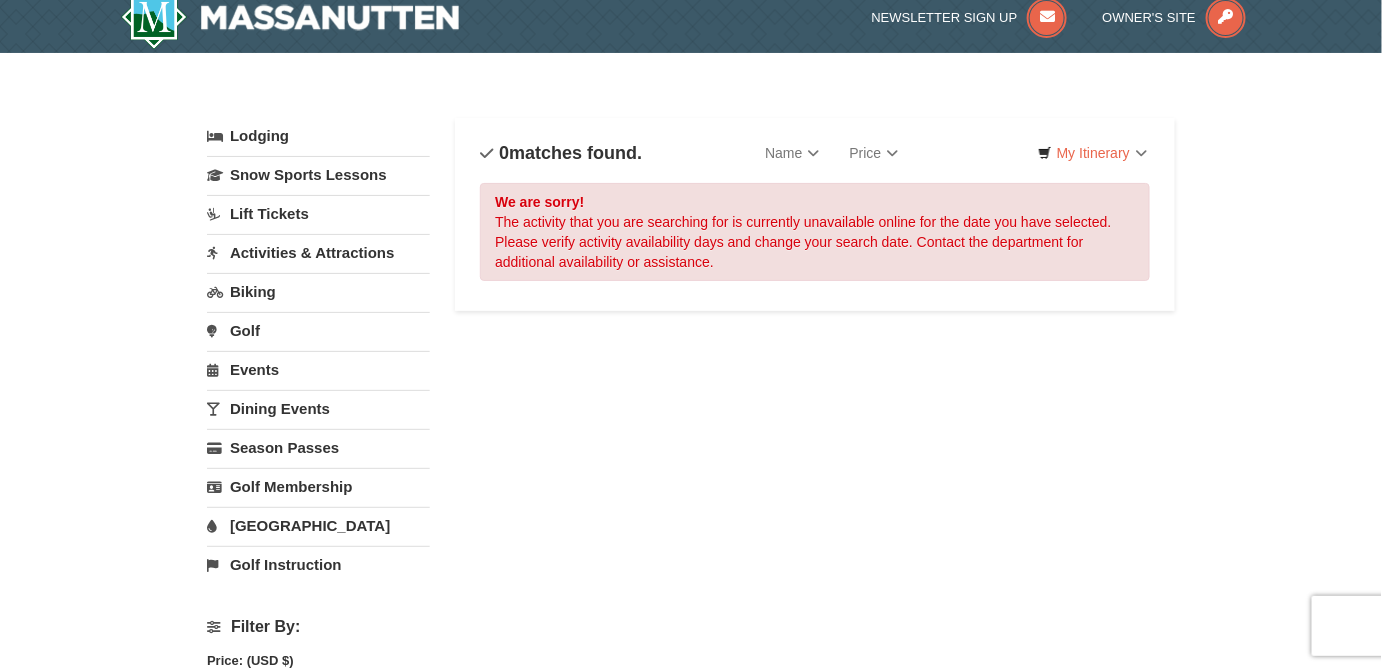 scroll, scrollTop: 13, scrollLeft: 0, axis: vertical 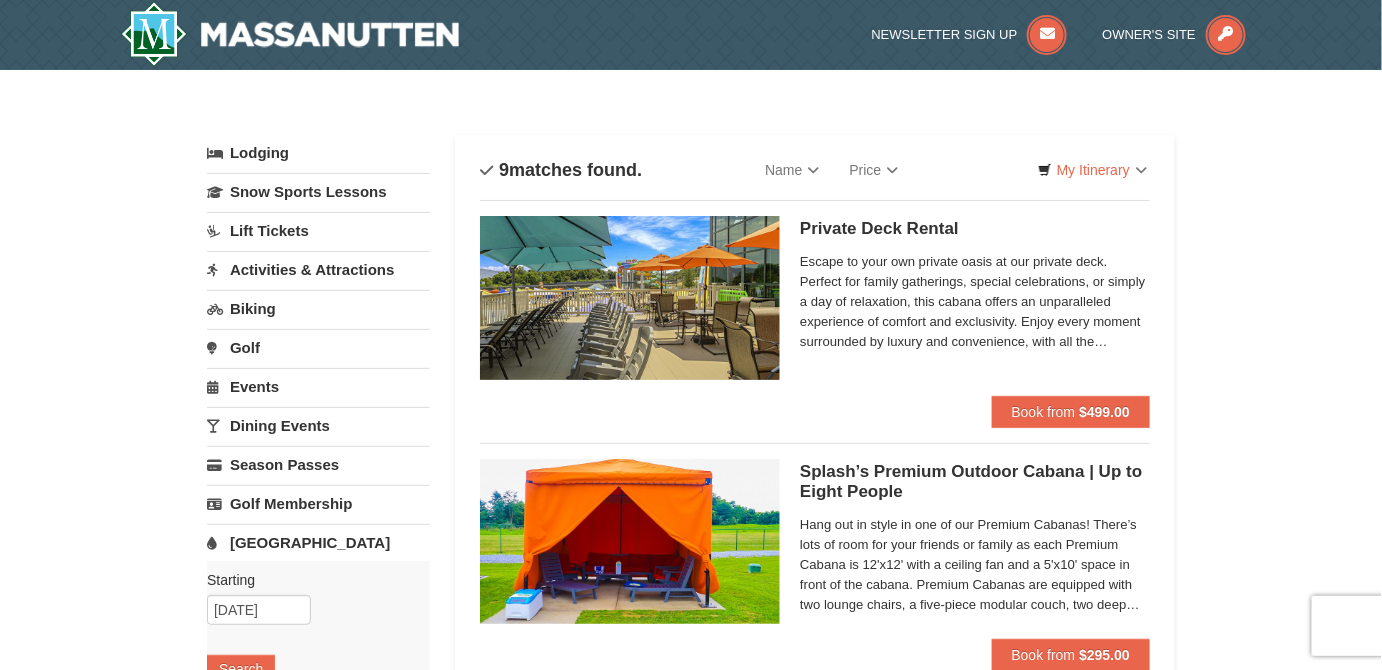 click on "[GEOGRAPHIC_DATA]" at bounding box center (318, 542) 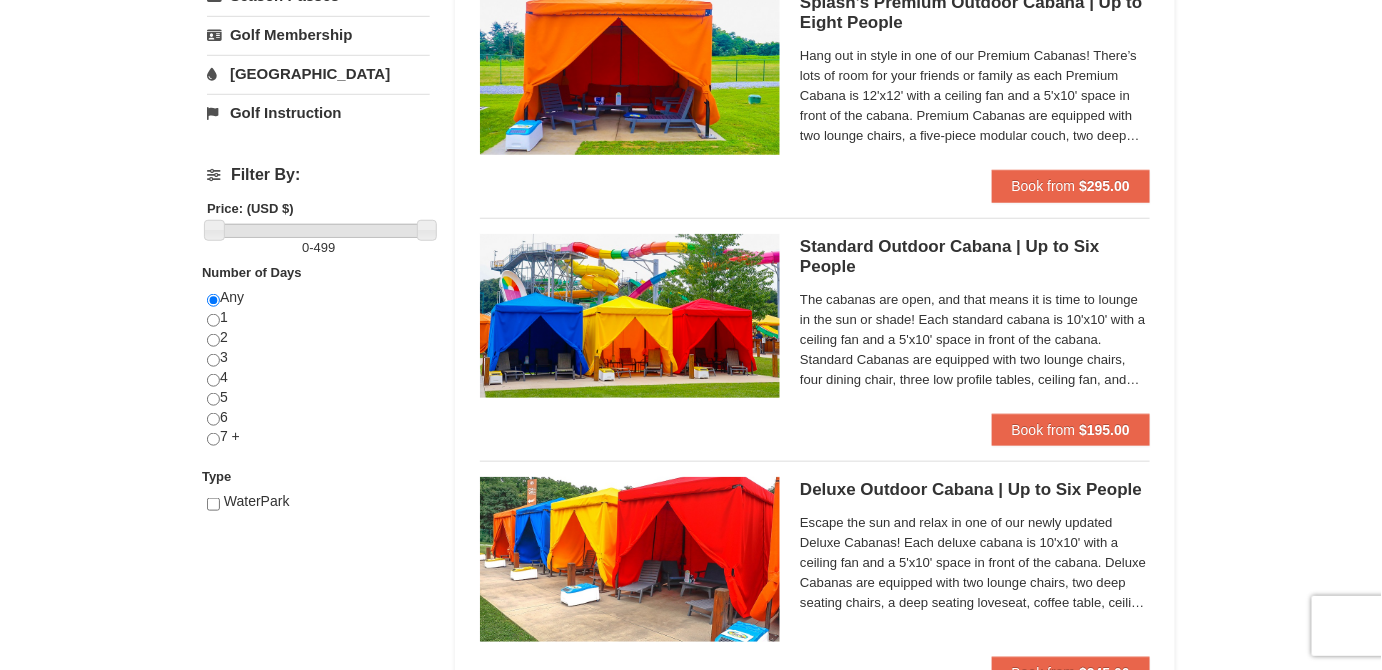 scroll, scrollTop: 480, scrollLeft: 0, axis: vertical 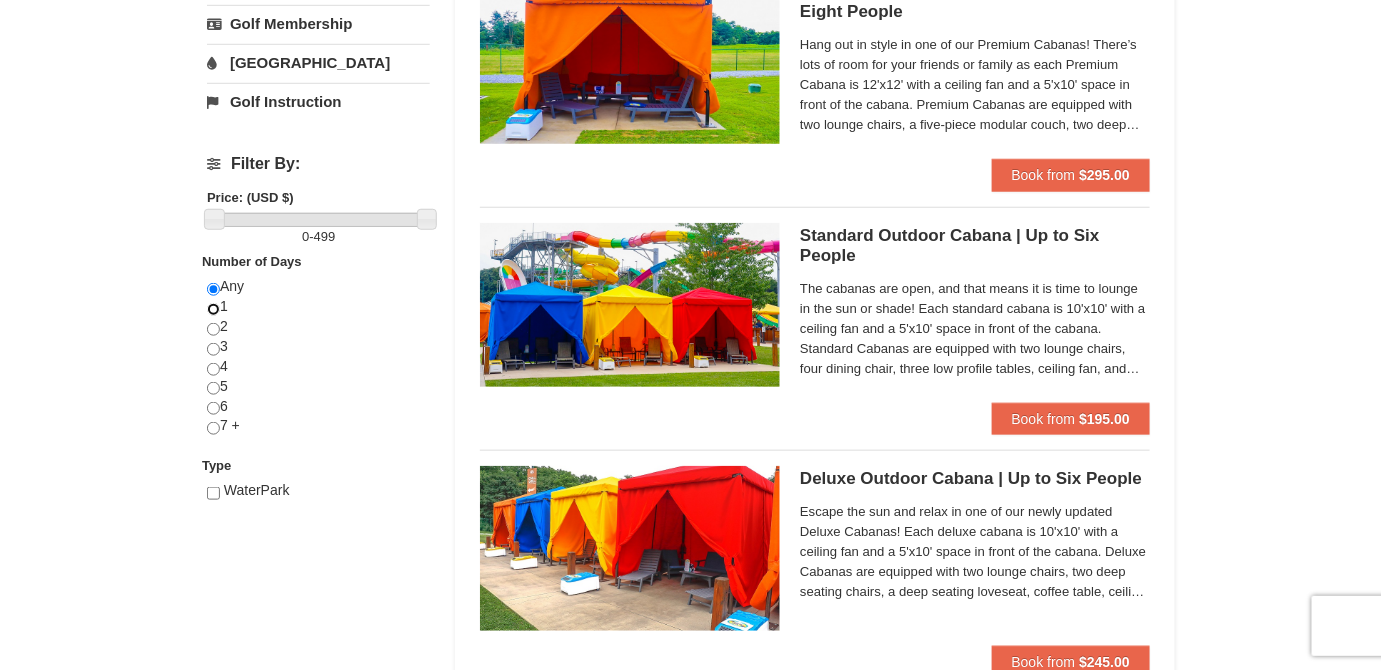 click at bounding box center (213, 309) 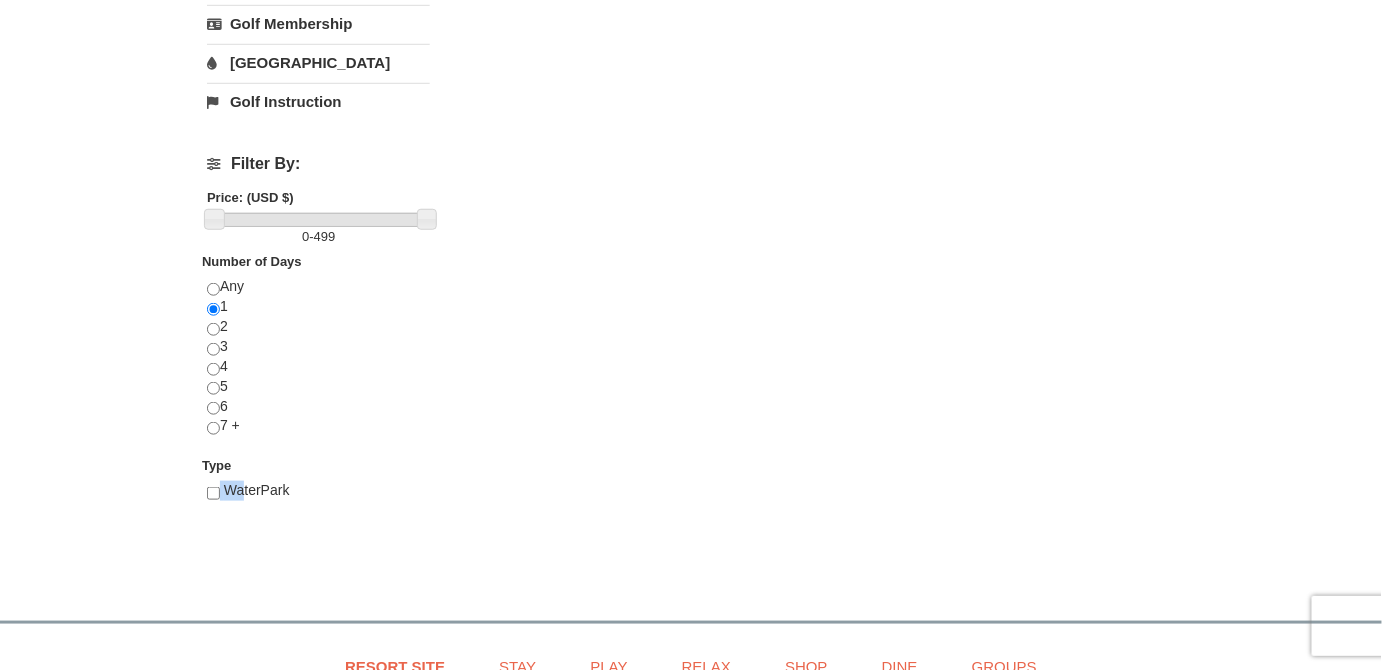 drag, startPoint x: 242, startPoint y: 486, endPoint x: 214, endPoint y: 491, distance: 28.442924 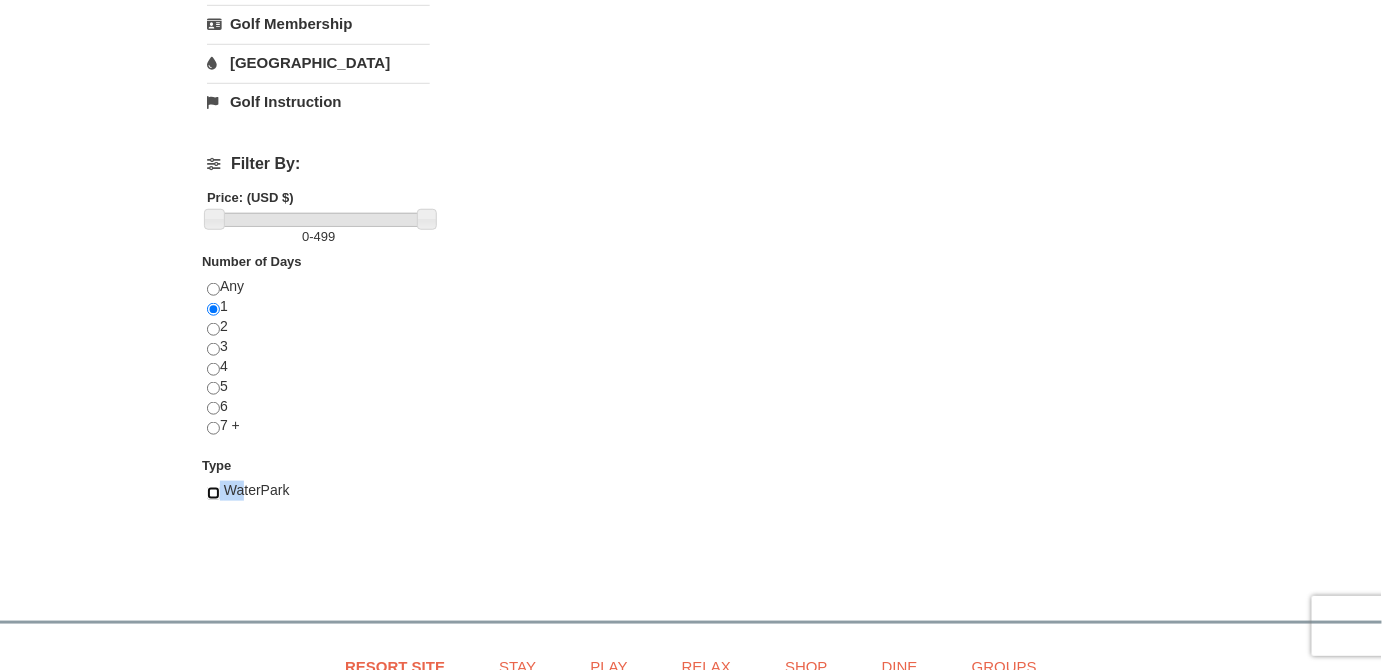 click at bounding box center [213, 493] 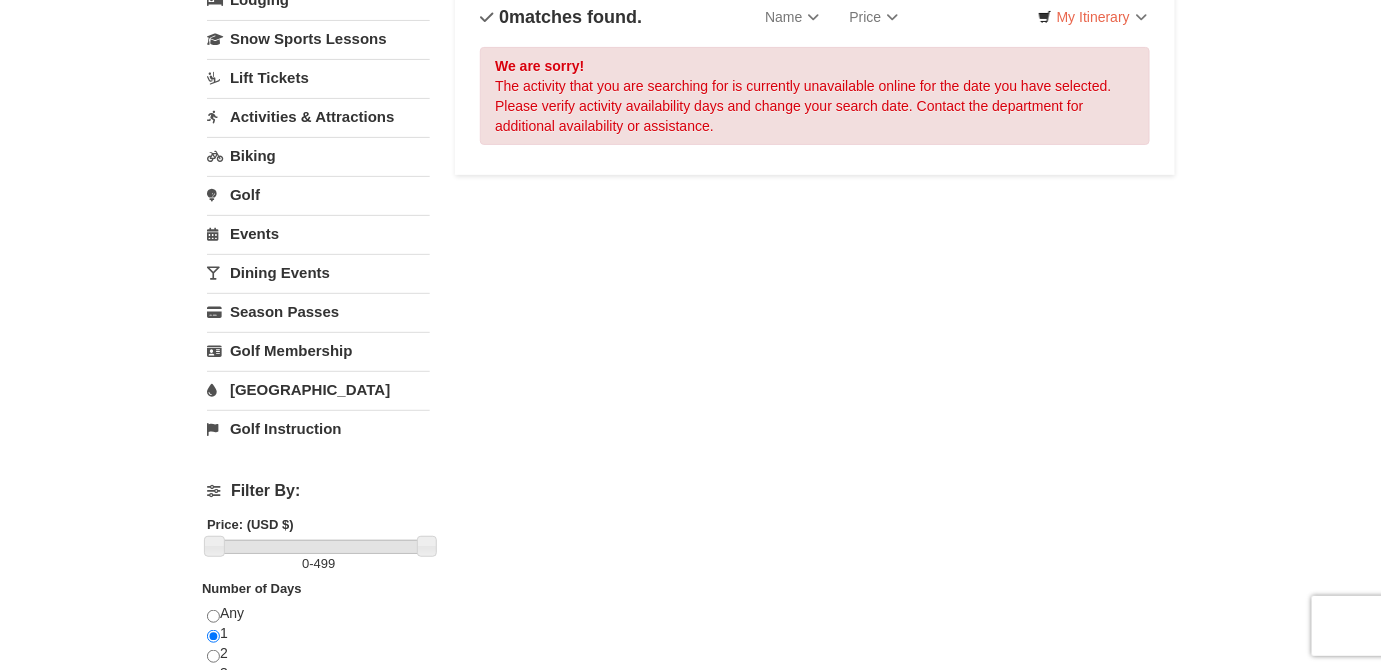 scroll, scrollTop: 144, scrollLeft: 0, axis: vertical 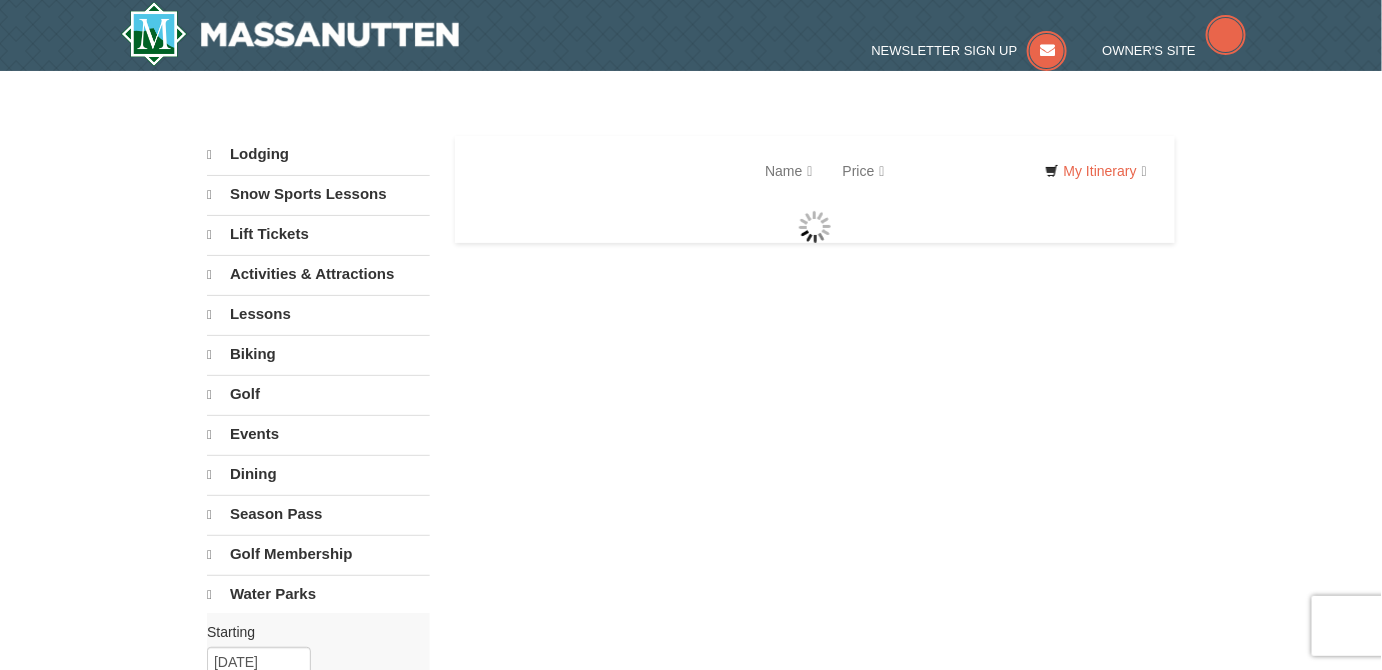 select on "7" 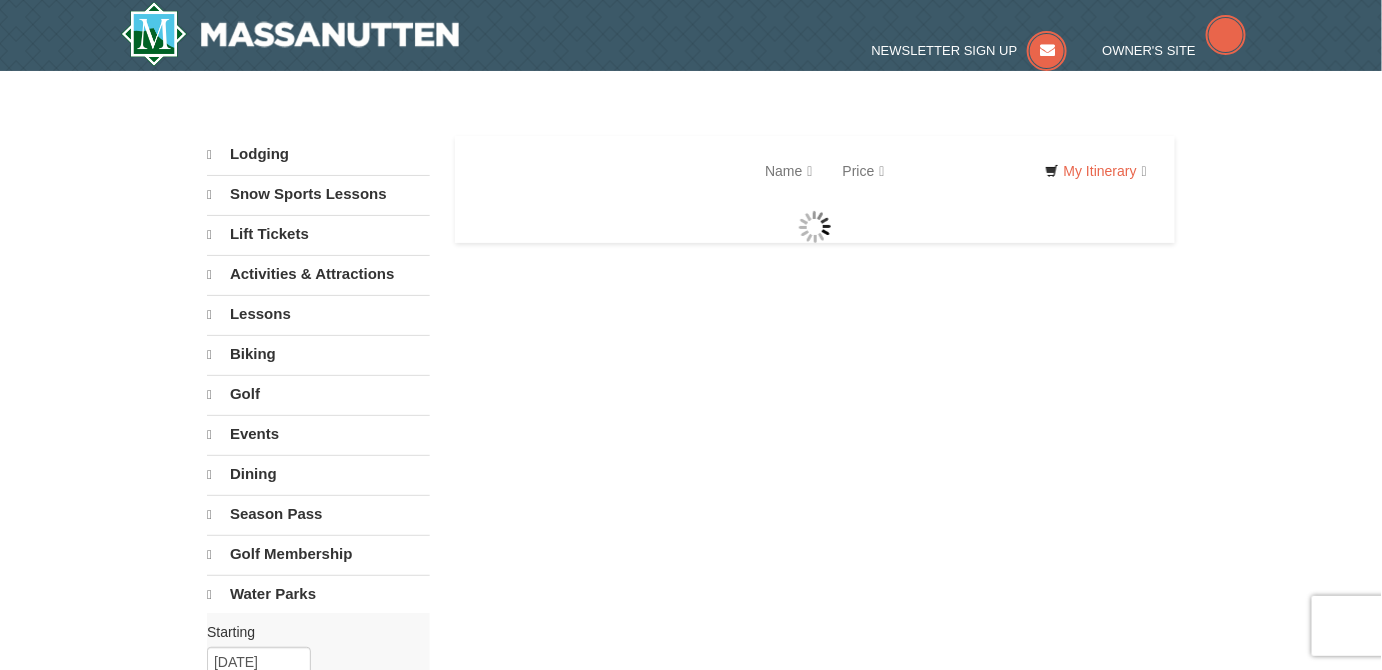 select on "7" 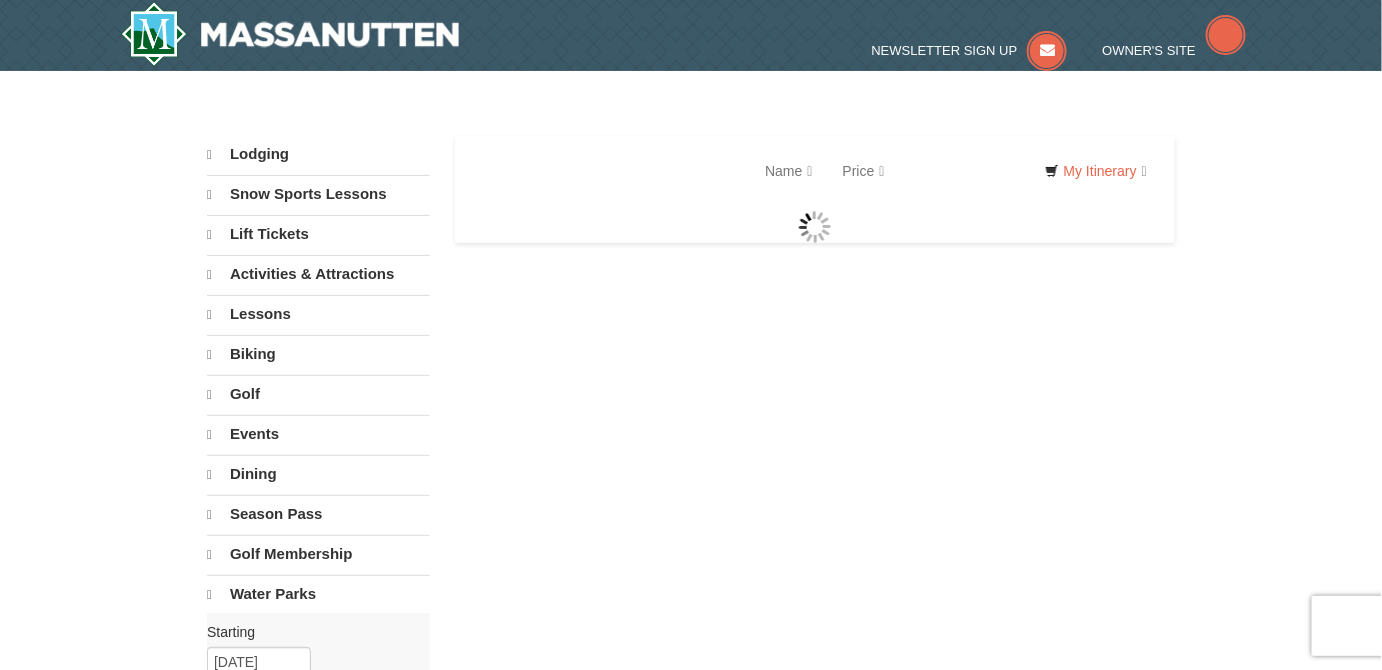 scroll, scrollTop: 0, scrollLeft: 0, axis: both 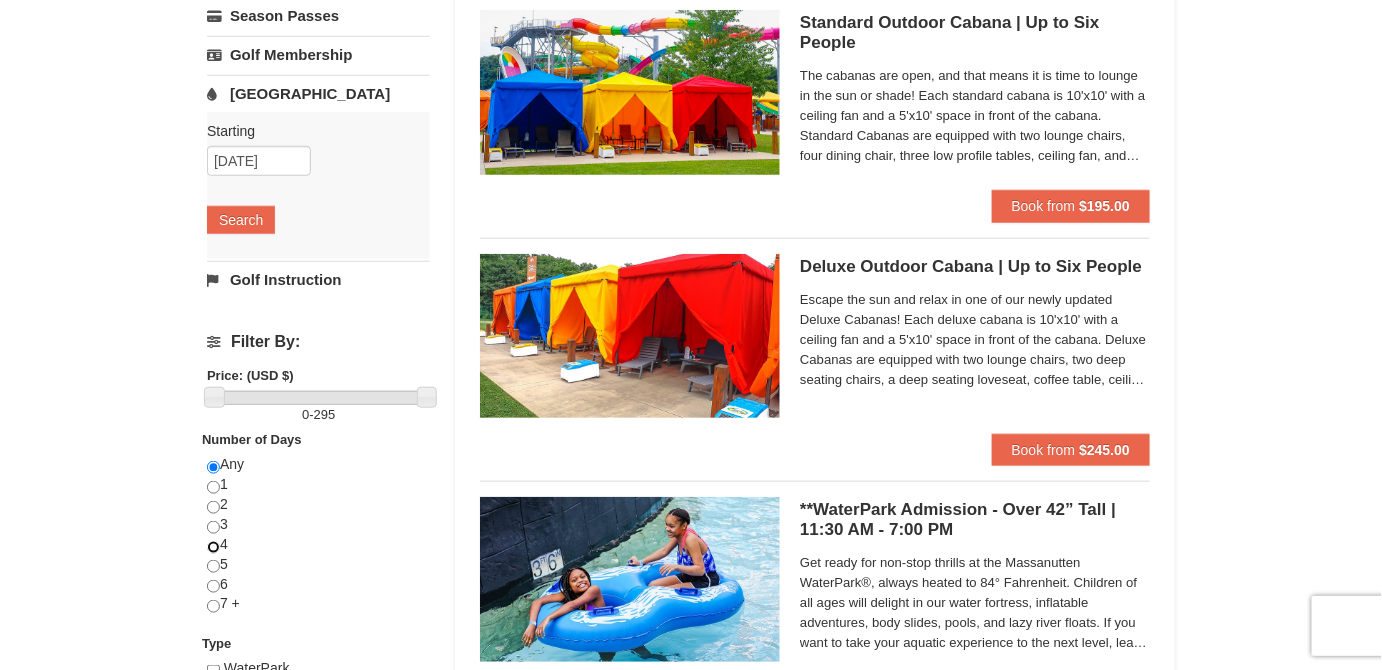 click at bounding box center (213, 547) 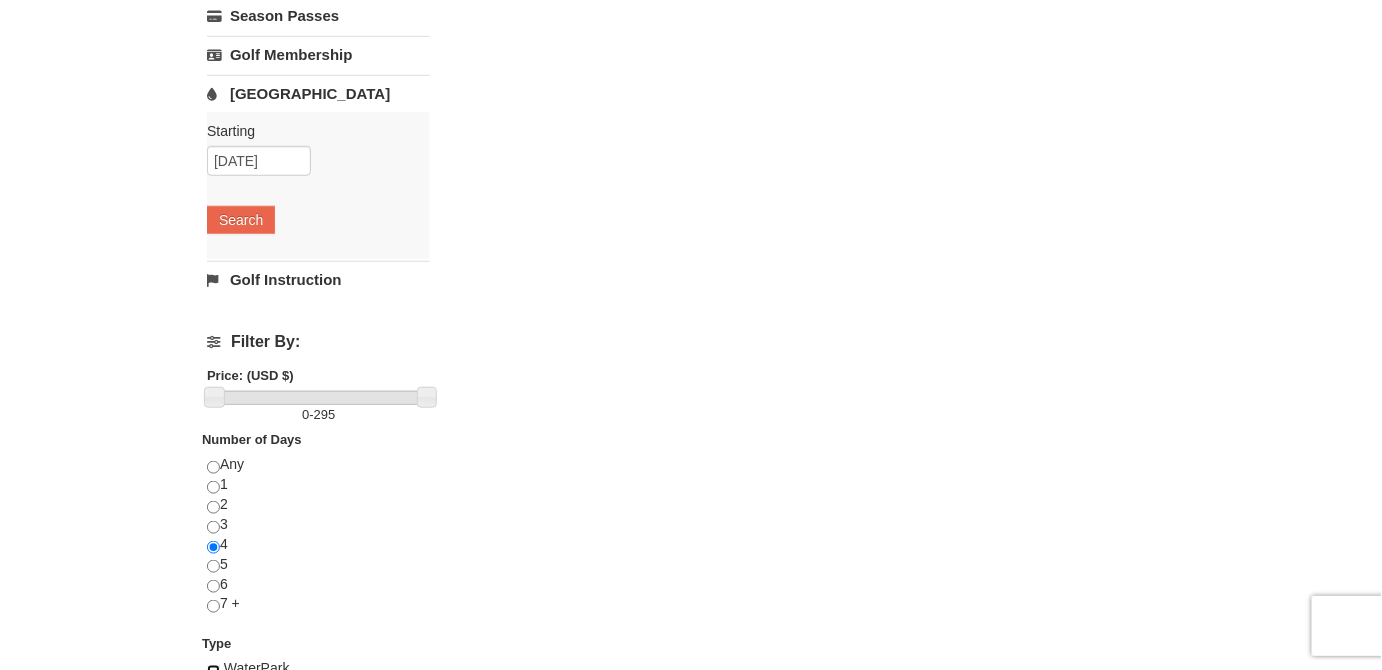 click at bounding box center (213, 671) 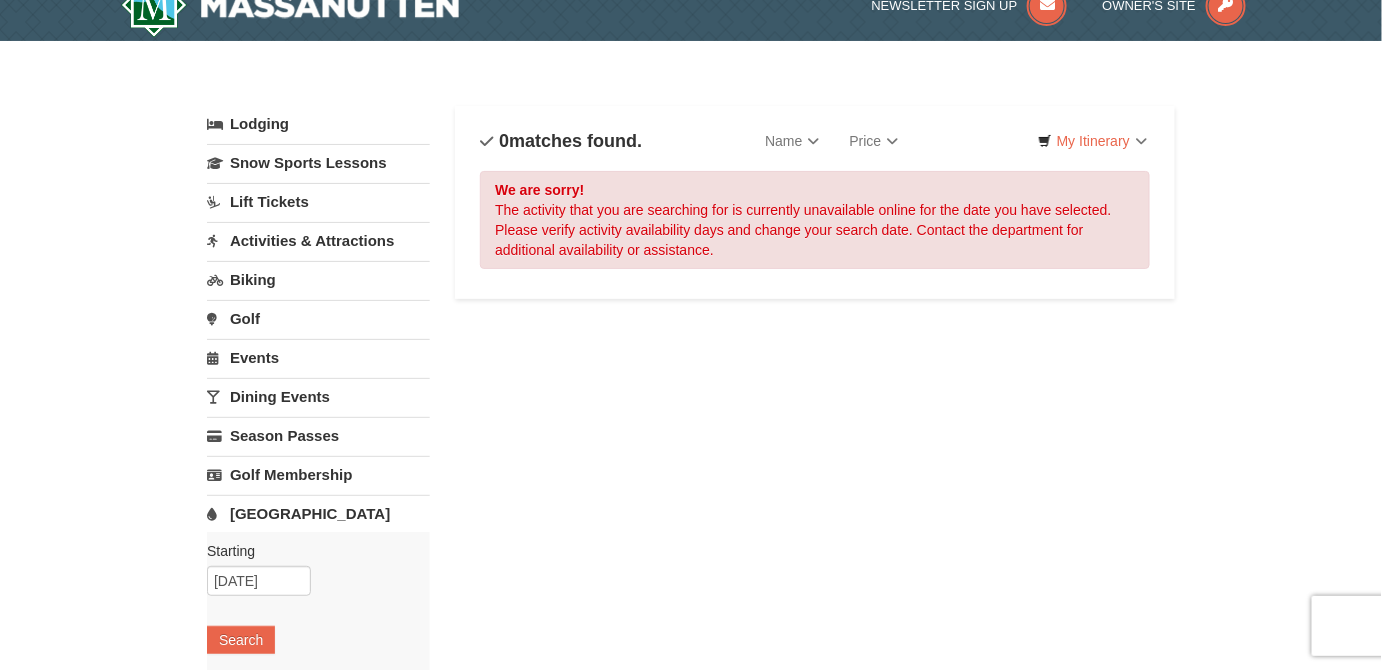 scroll, scrollTop: 21, scrollLeft: 0, axis: vertical 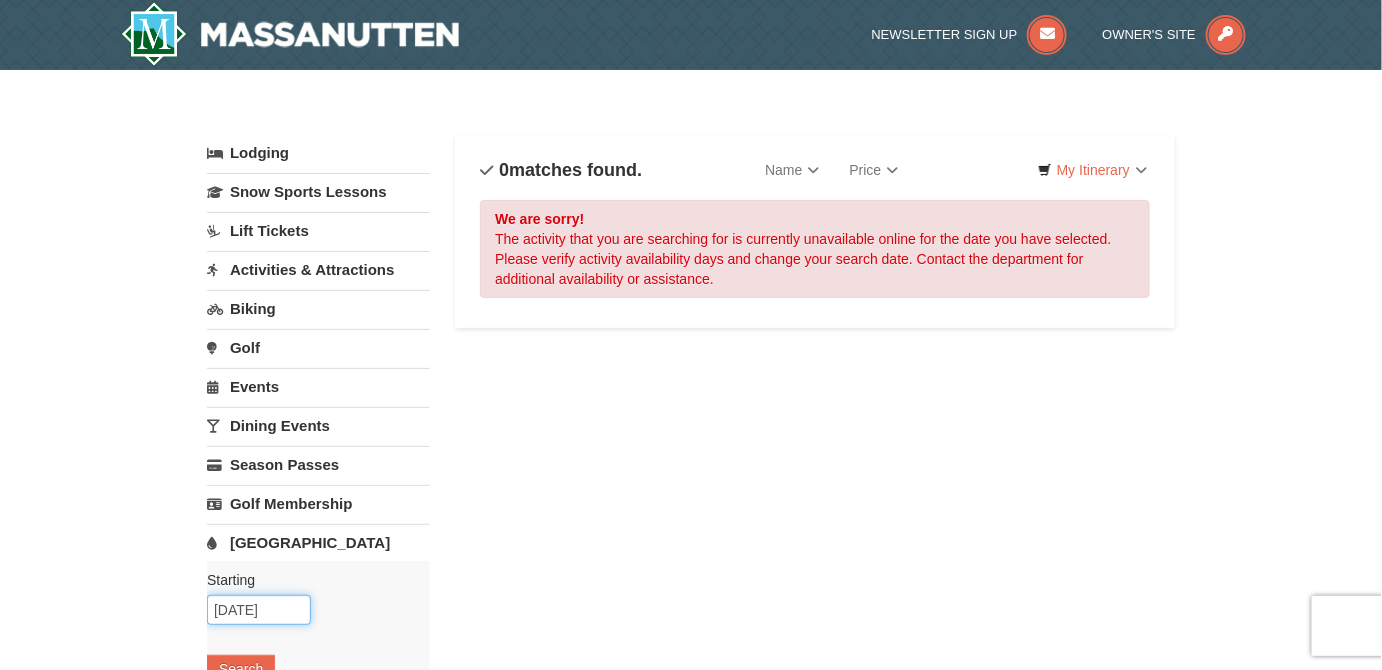 click on "07/27/2025" at bounding box center (259, 610) 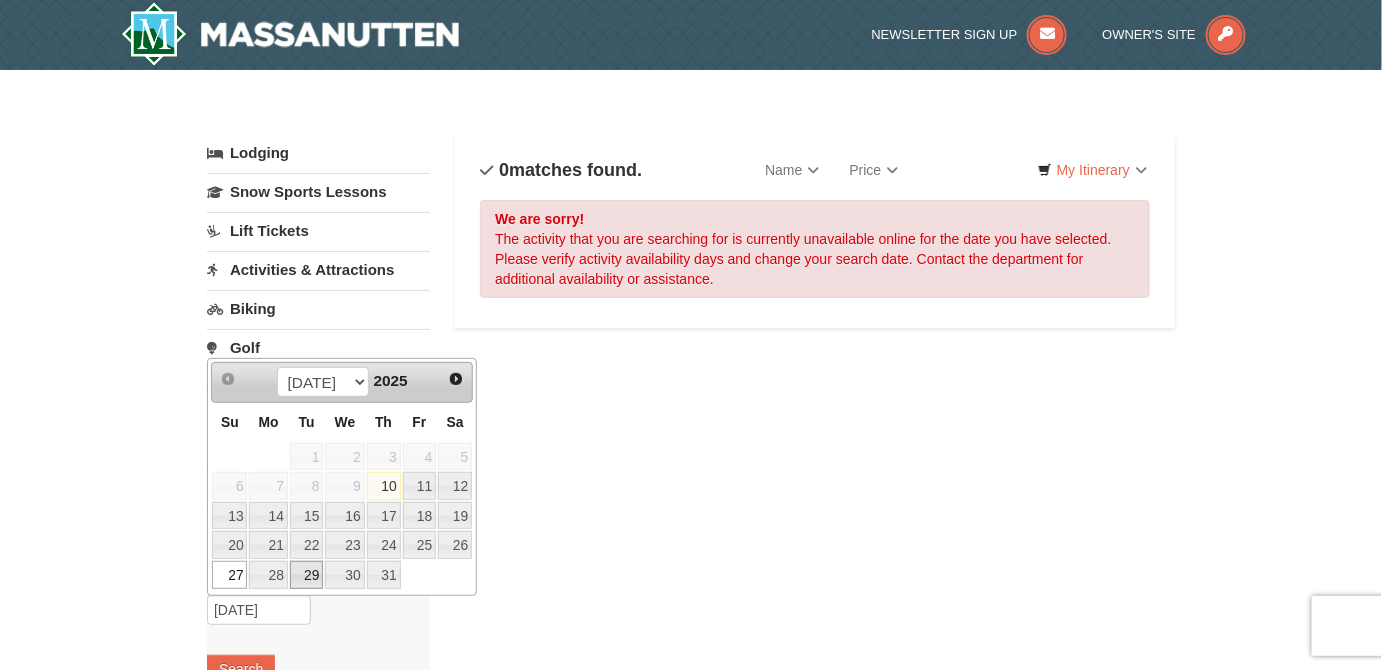 click on "29" at bounding box center [307, 575] 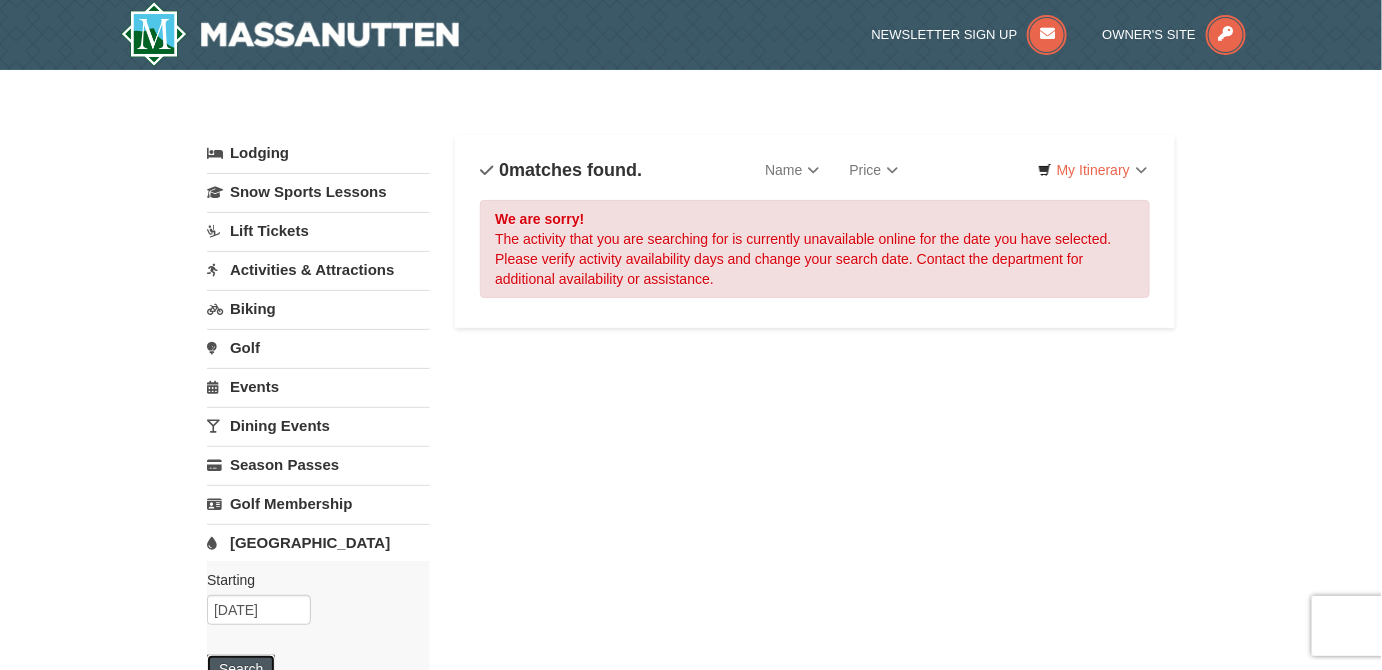 click on "Search" at bounding box center [241, 669] 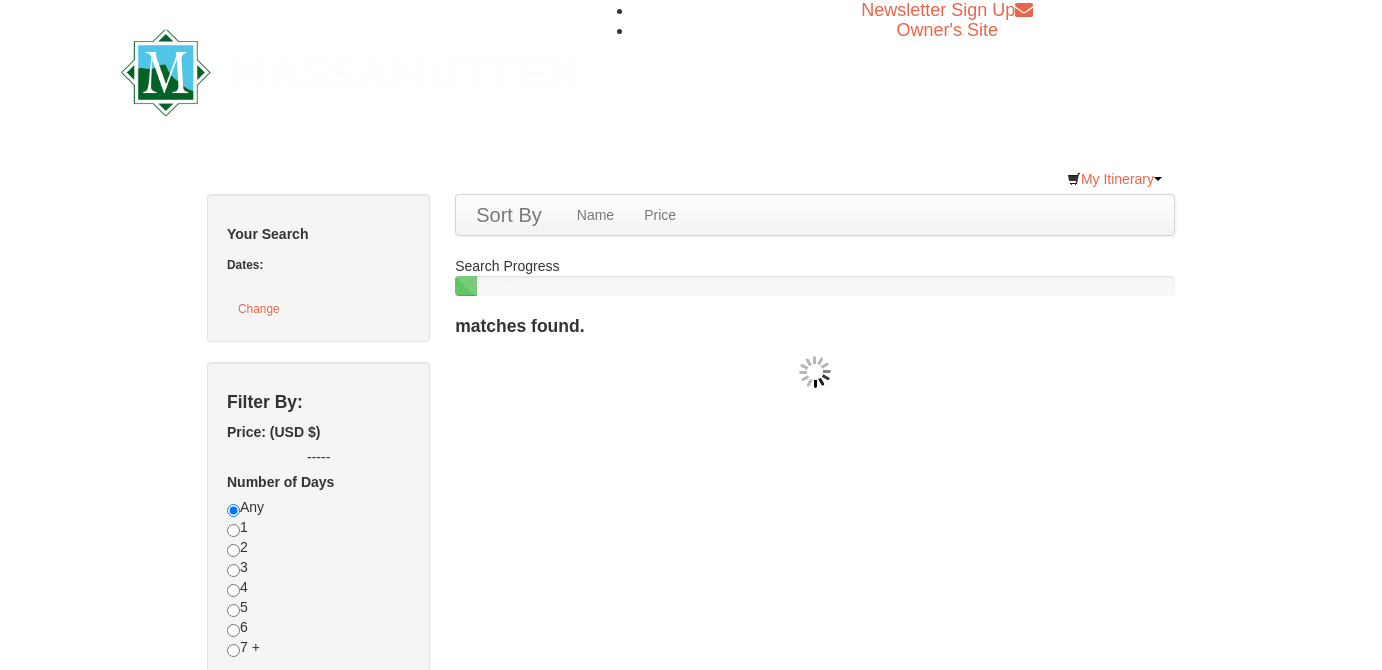 scroll, scrollTop: 0, scrollLeft: 0, axis: both 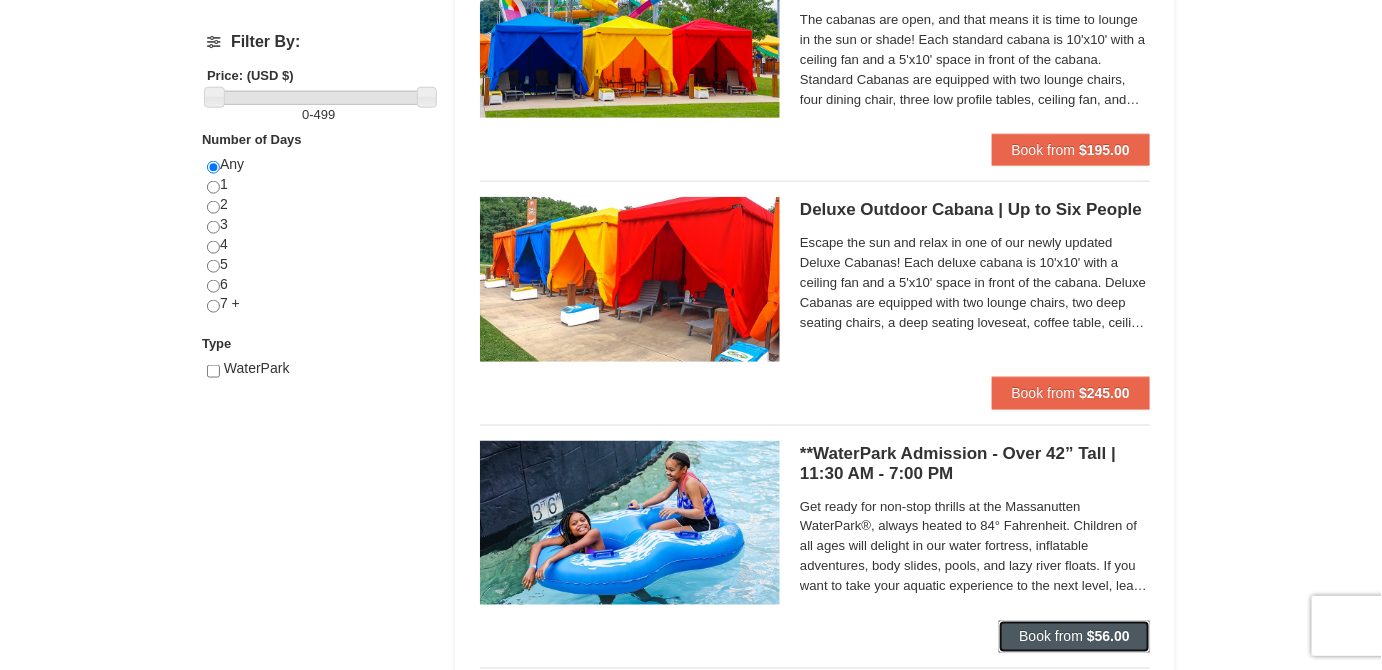 click on "Book from" at bounding box center (1051, 637) 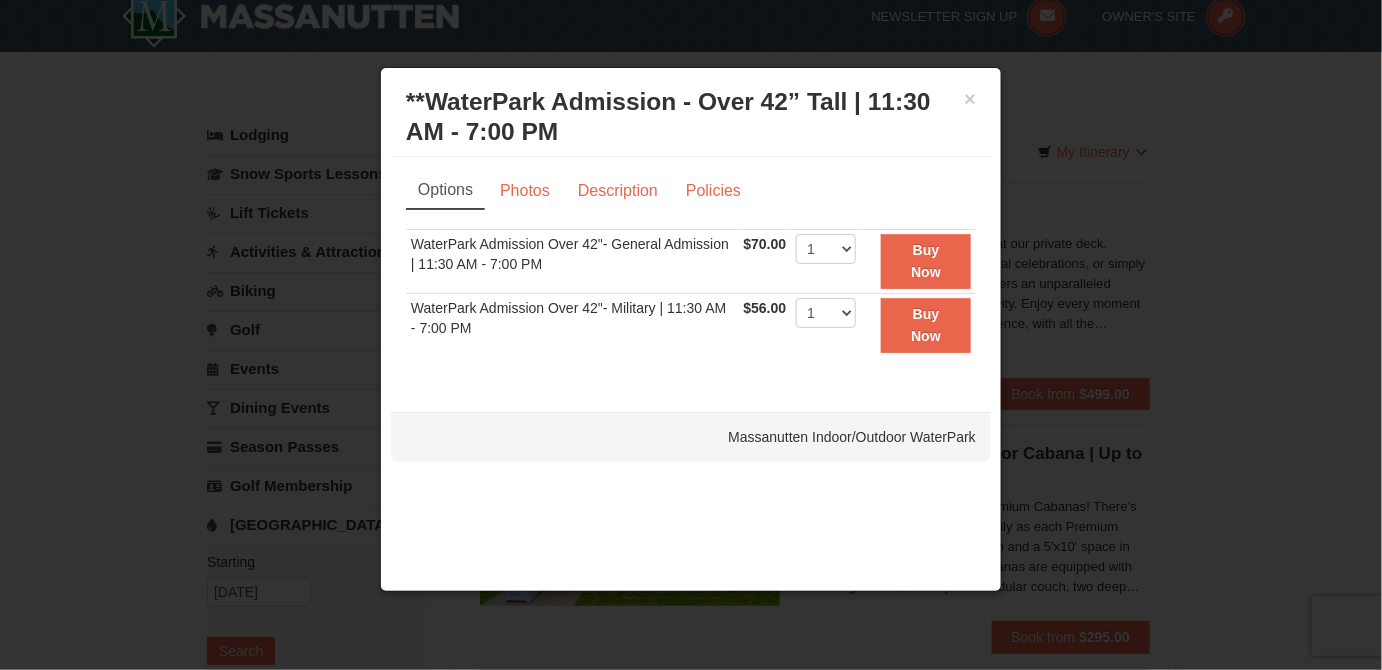 scroll, scrollTop: 0, scrollLeft: 0, axis: both 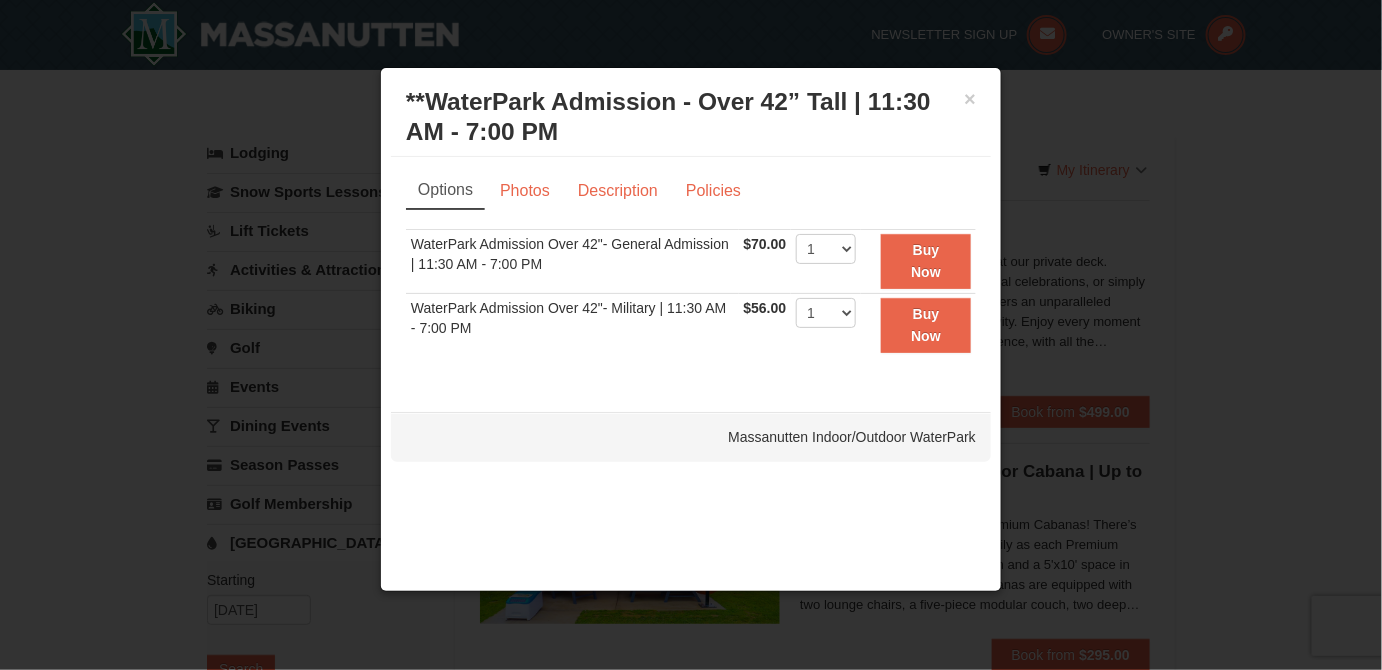click at bounding box center [691, 335] 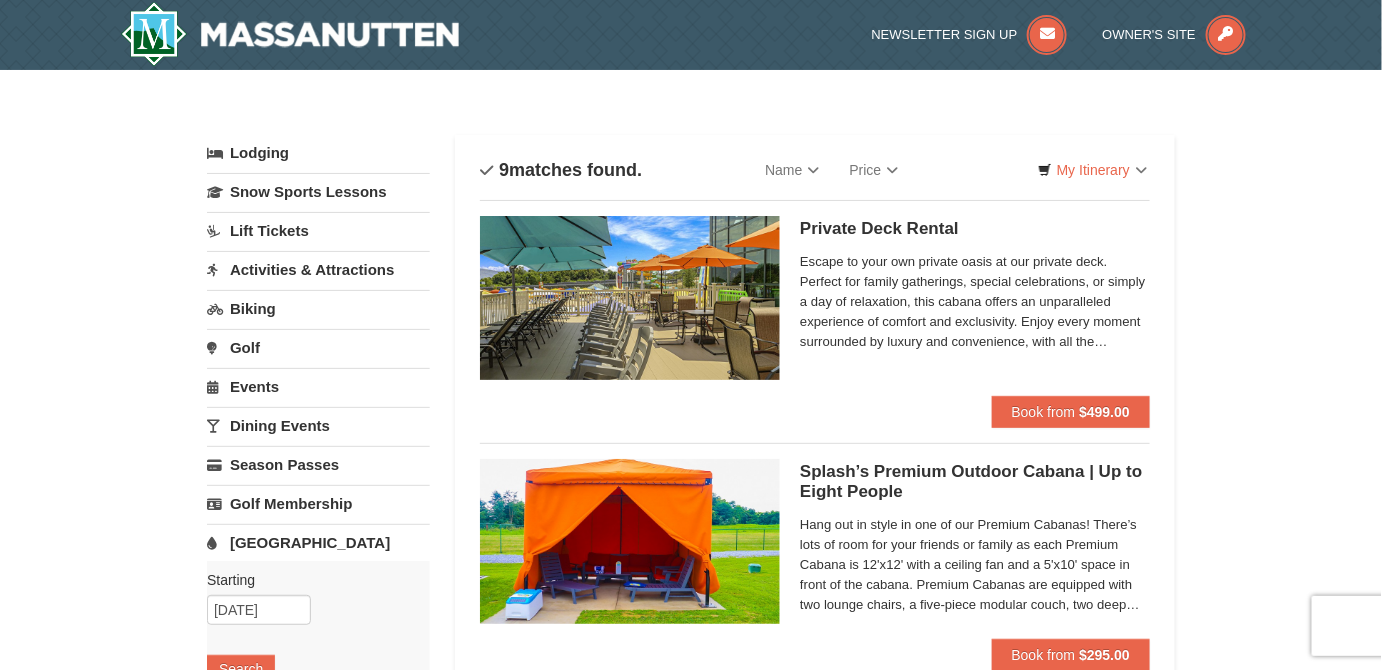 click on "[GEOGRAPHIC_DATA]" at bounding box center (318, 542) 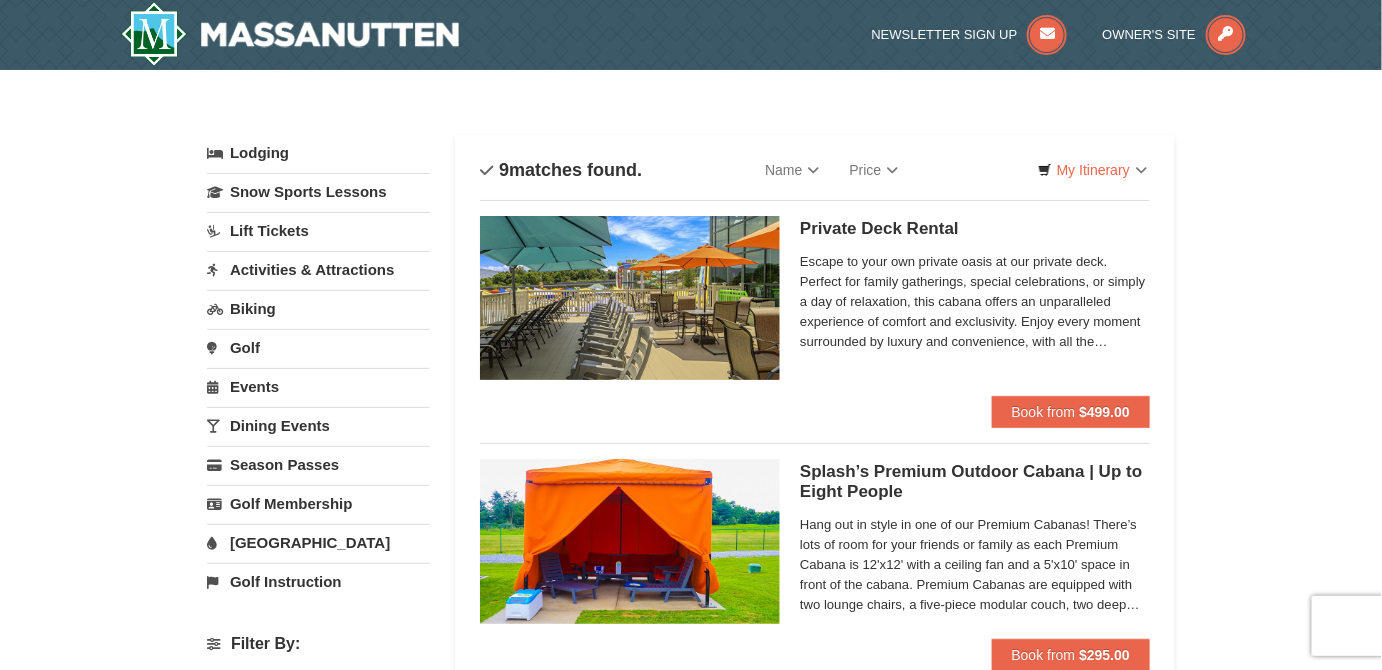 click on "[GEOGRAPHIC_DATA]" at bounding box center [318, 542] 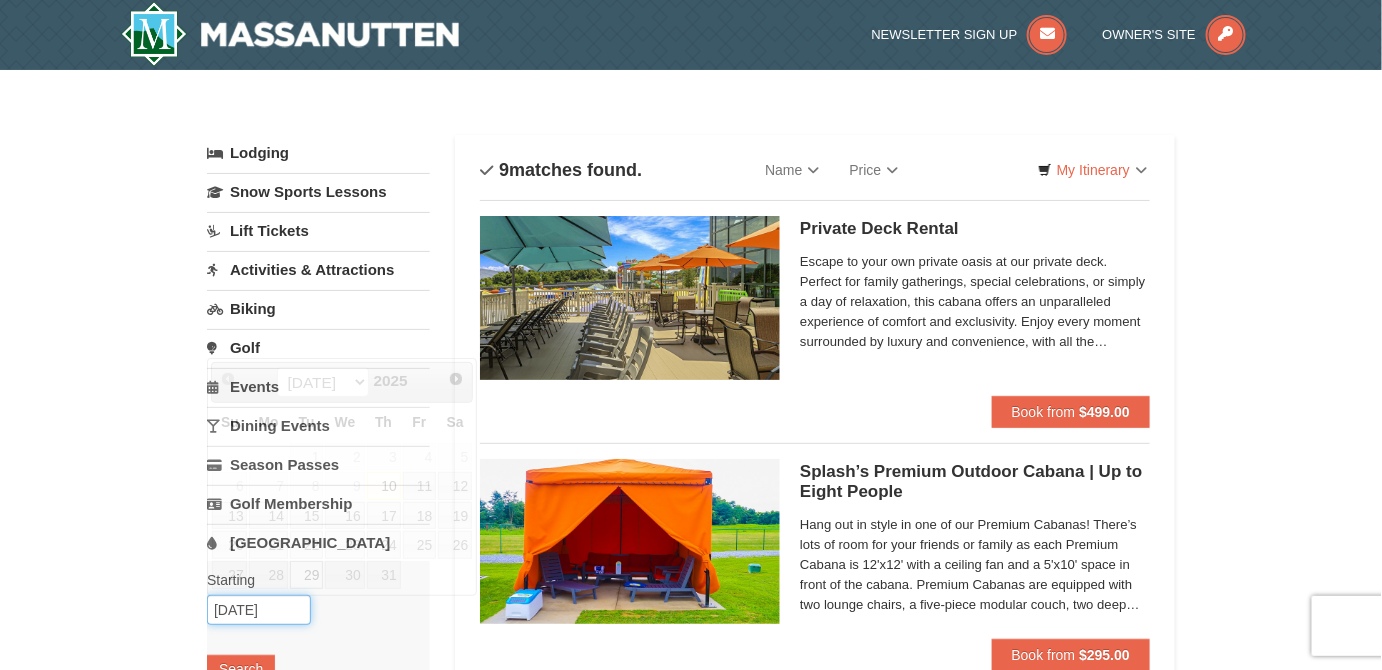 click on "07/29/2025" at bounding box center [259, 610] 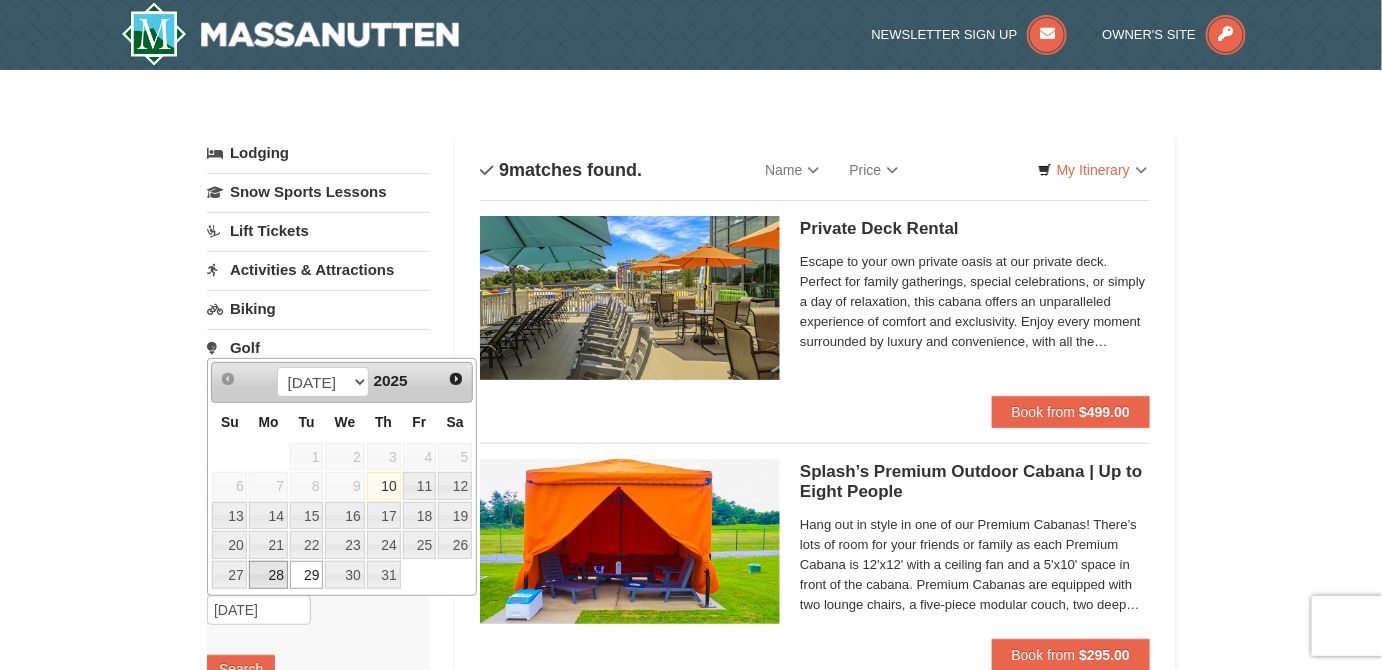 click on "28" at bounding box center [268, 575] 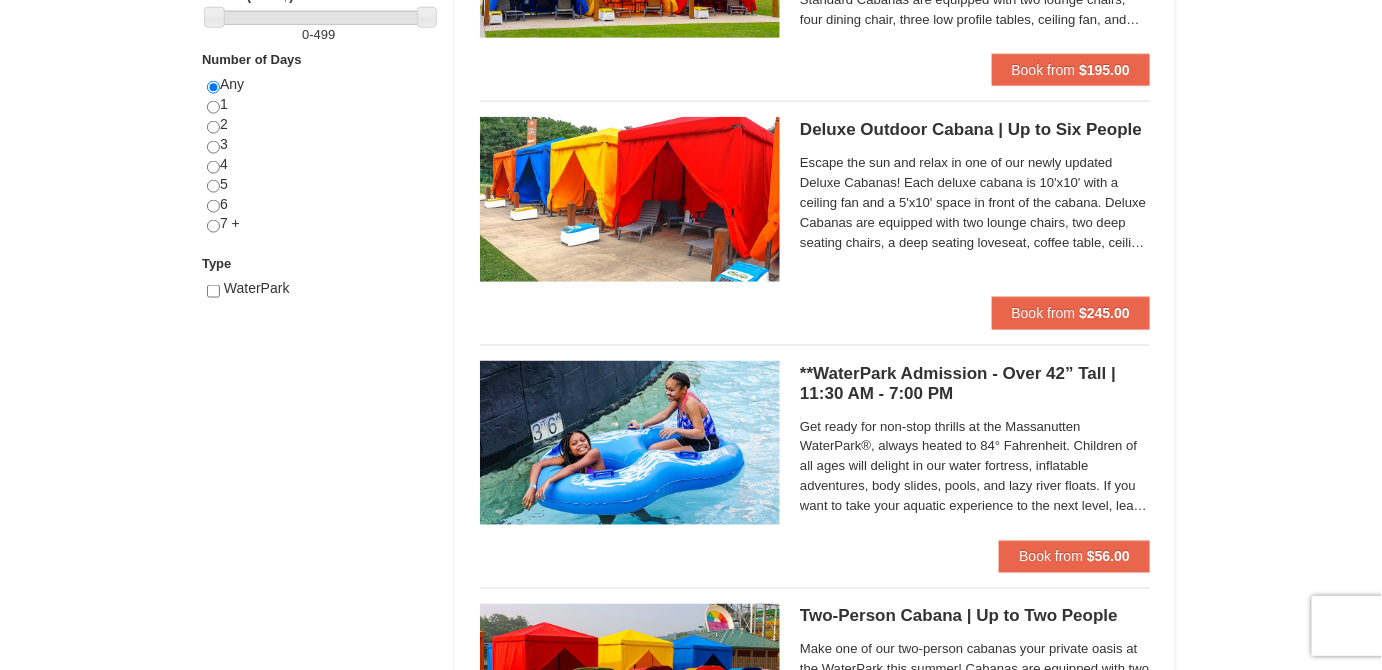 scroll, scrollTop: 846, scrollLeft: 0, axis: vertical 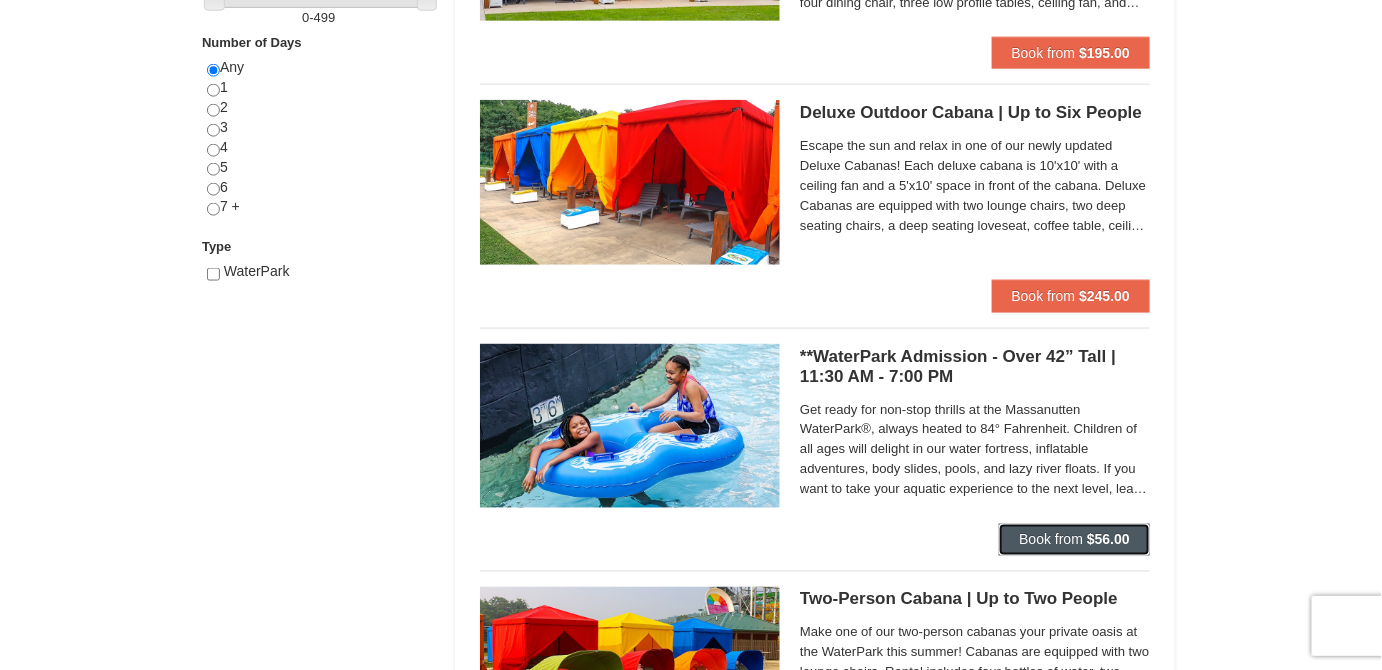 click on "Book from   $56.00" at bounding box center [1074, 540] 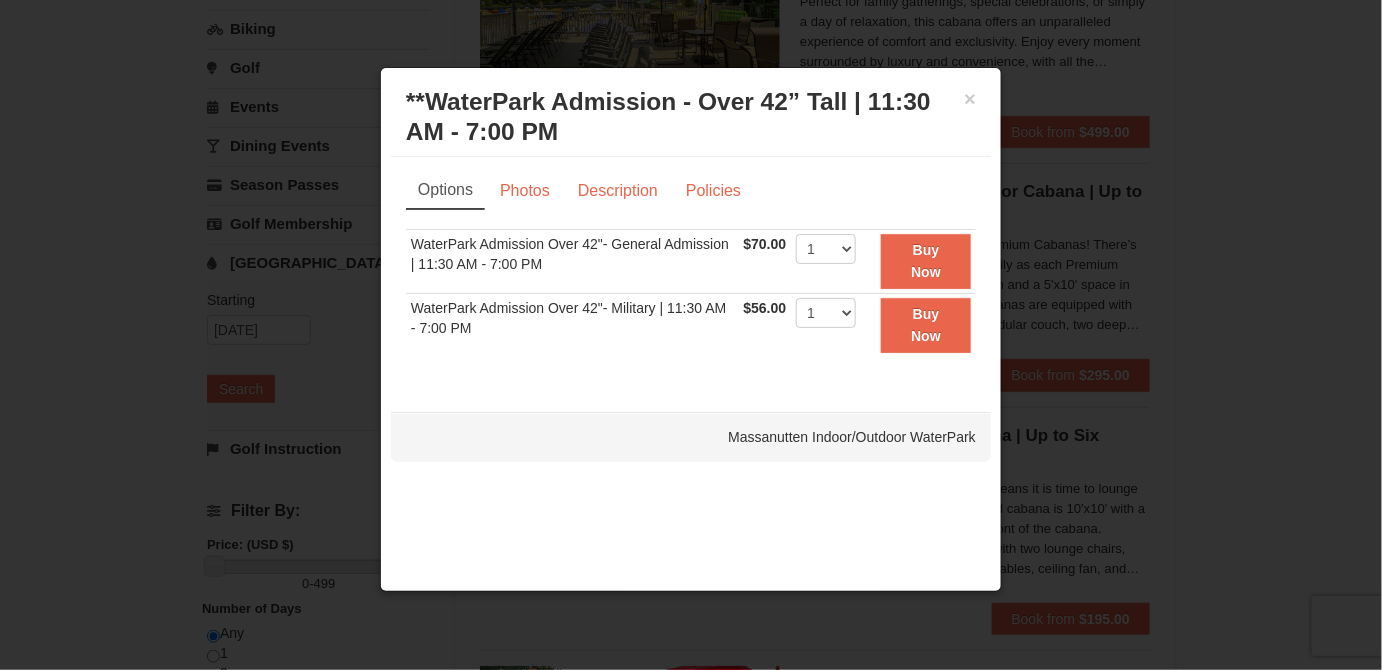 scroll, scrollTop: 277, scrollLeft: 0, axis: vertical 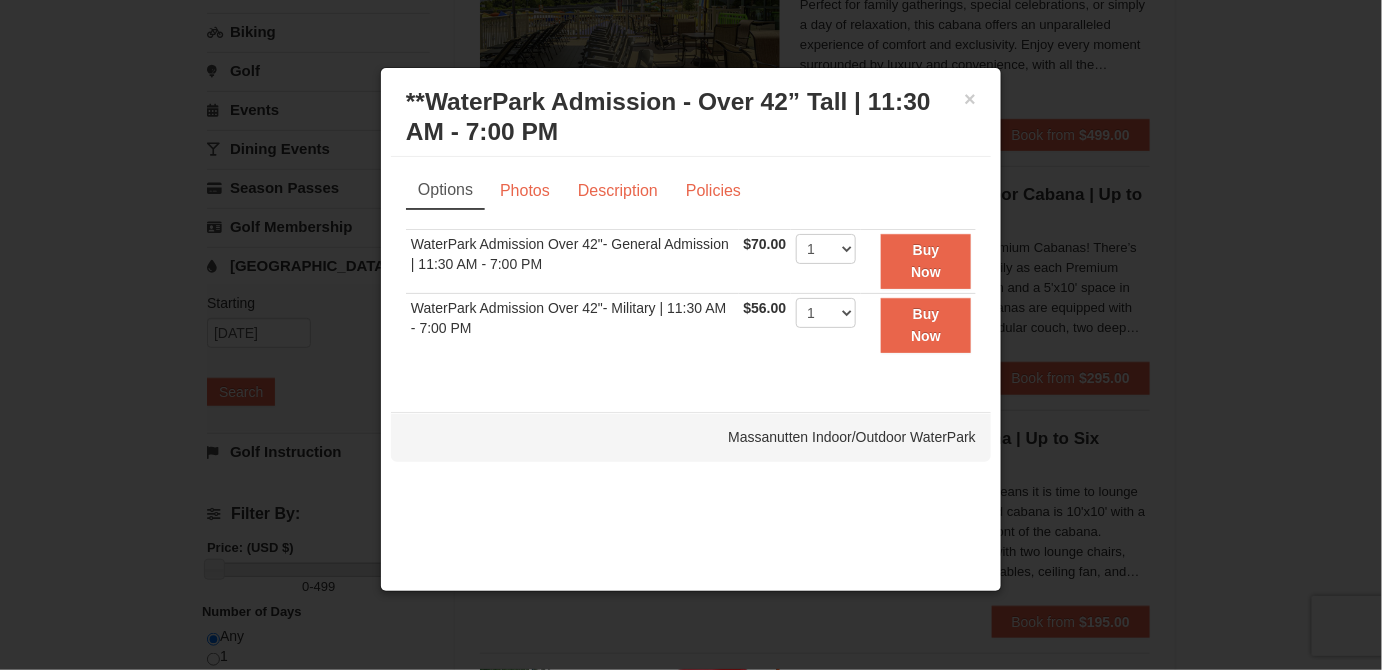click at bounding box center [691, 335] 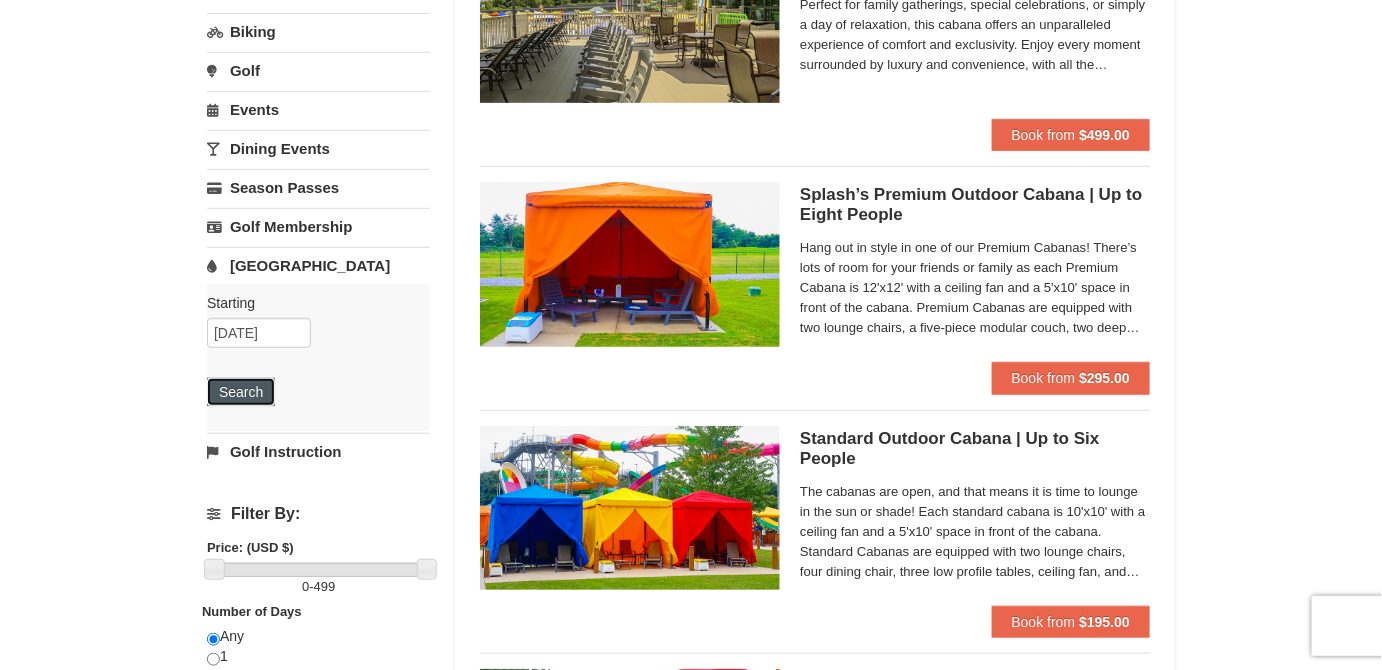 click on "Search" at bounding box center (241, 392) 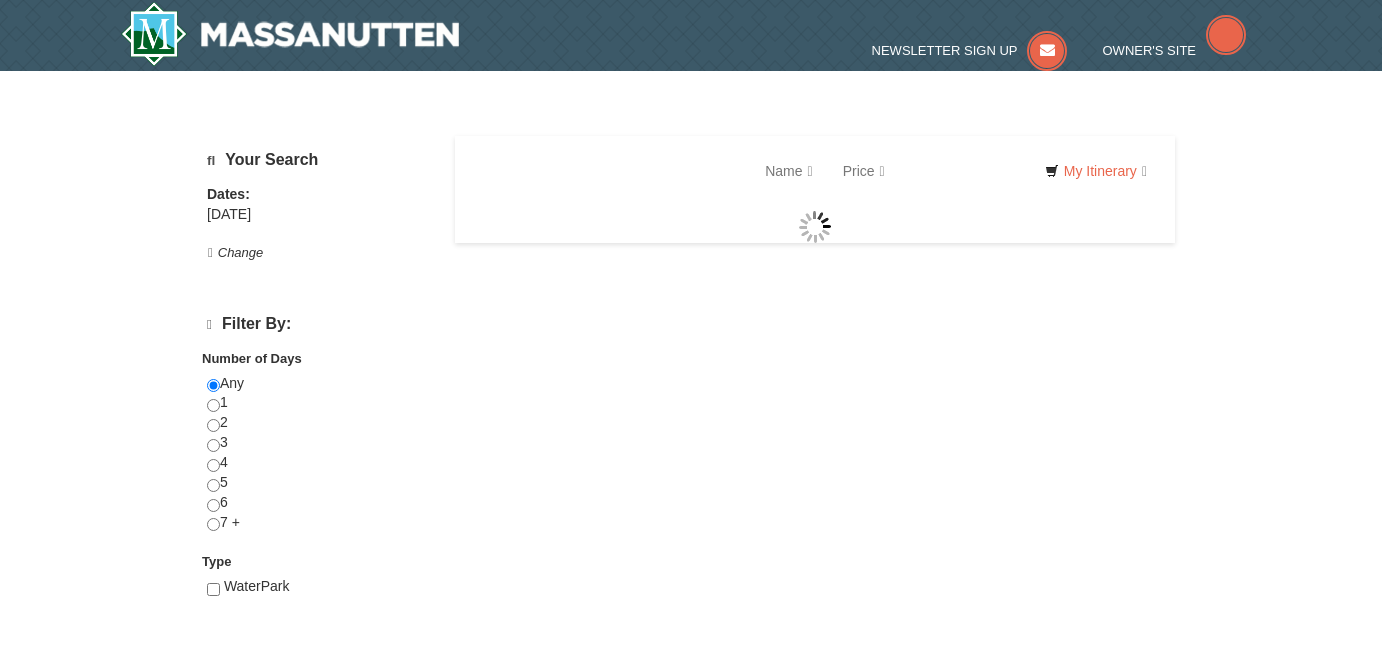 scroll, scrollTop: 0, scrollLeft: 0, axis: both 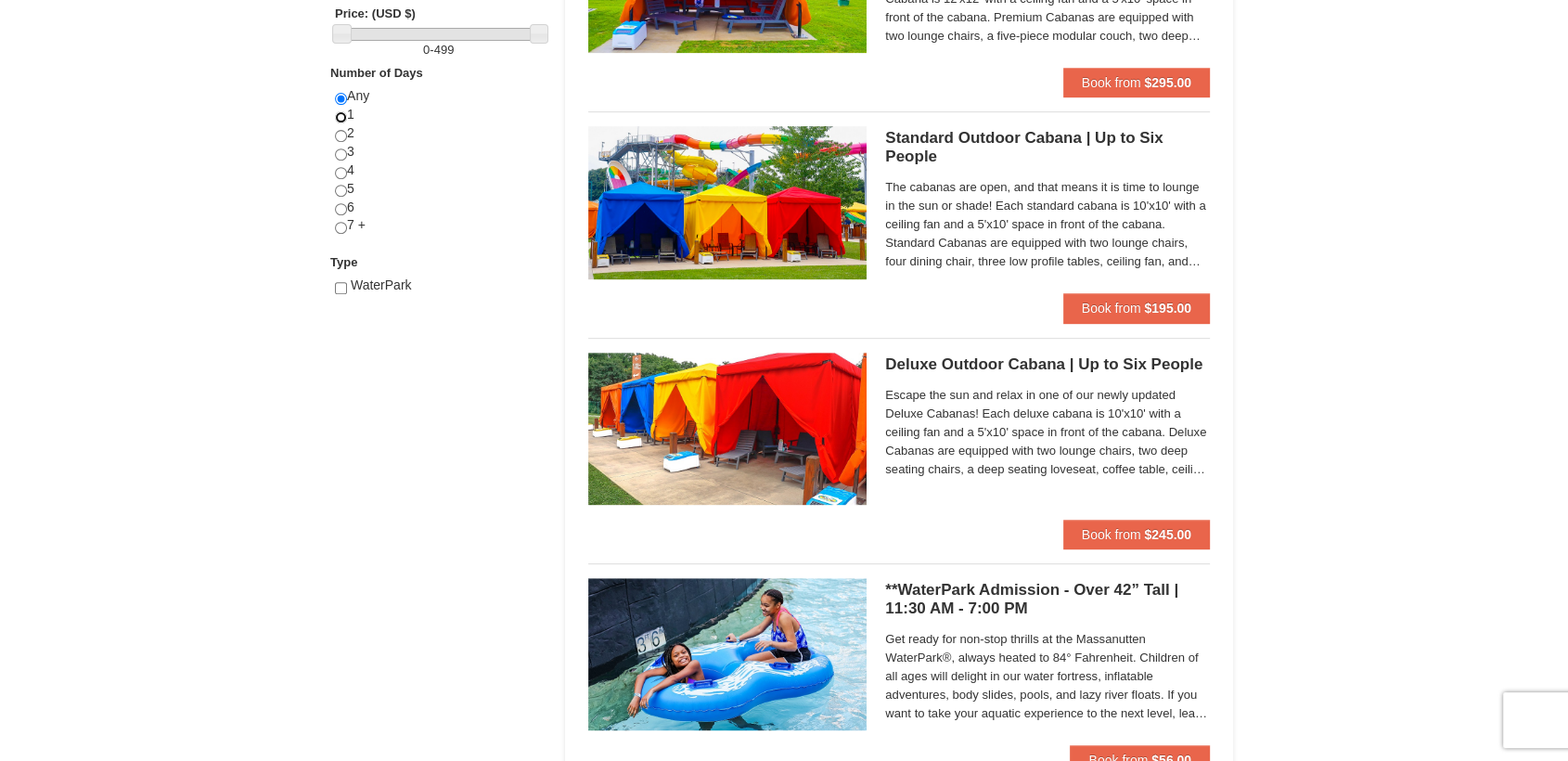 click at bounding box center (341, 117) 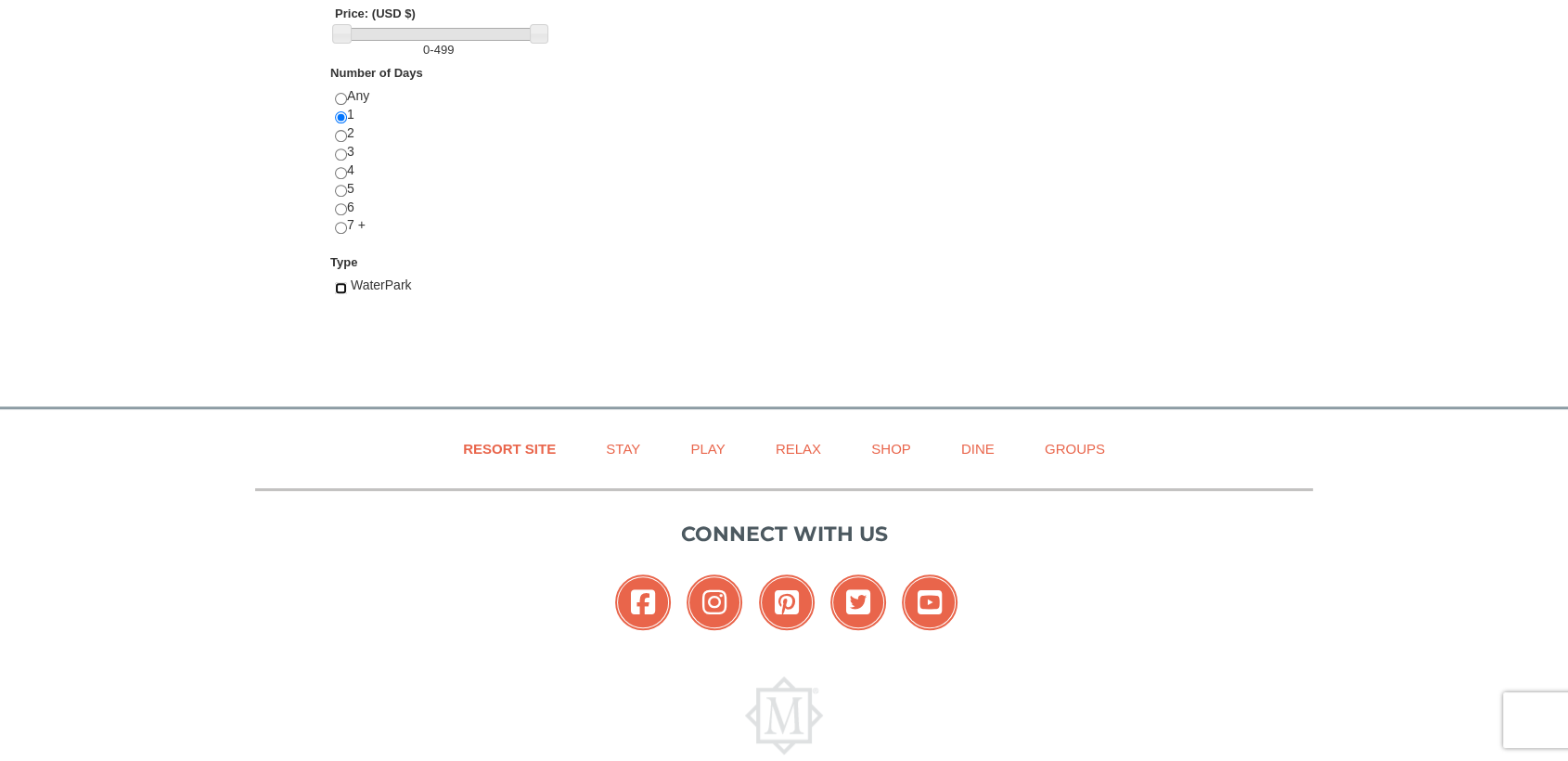 click at bounding box center (341, 288) 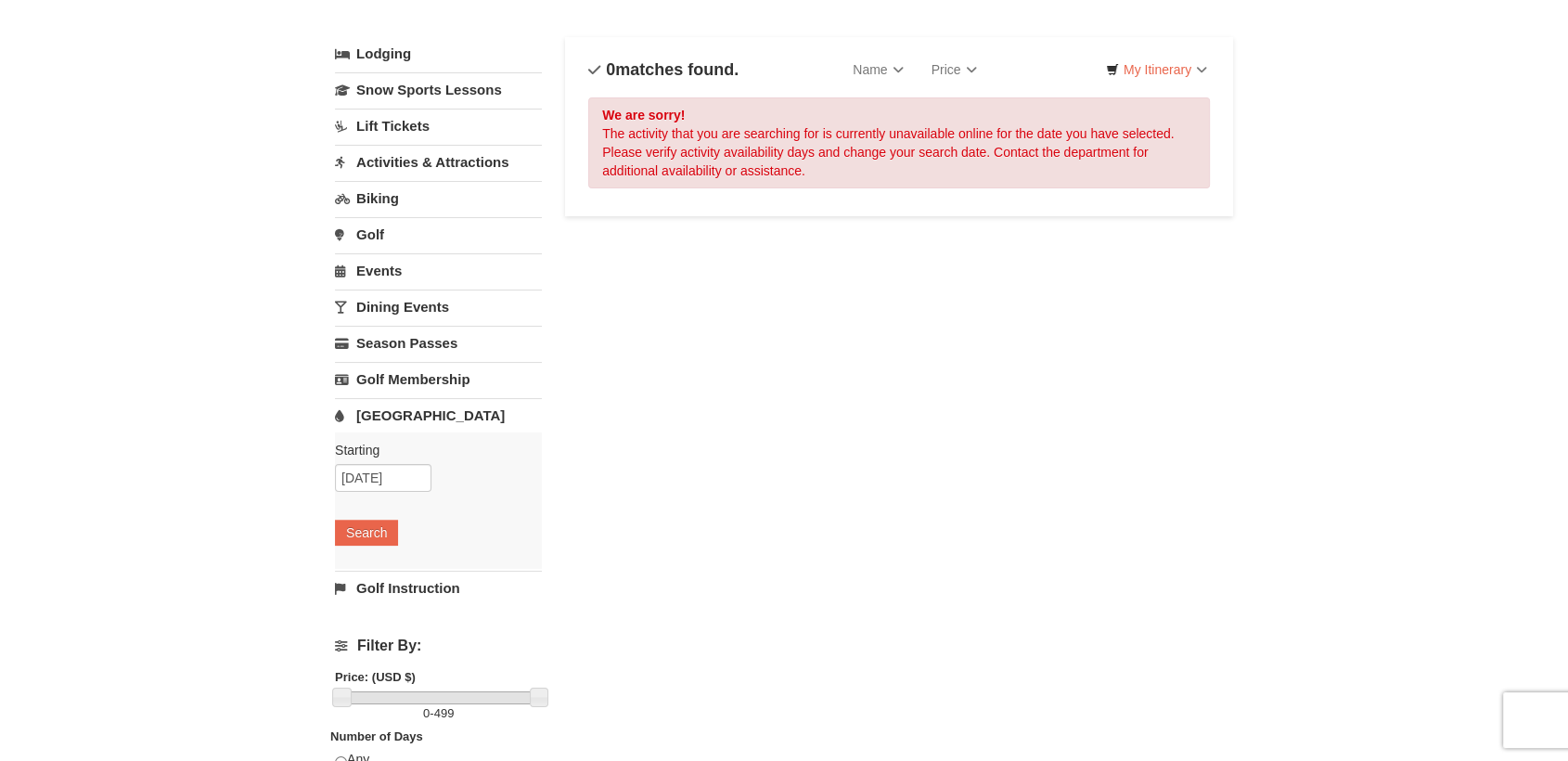 scroll, scrollTop: 86, scrollLeft: 0, axis: vertical 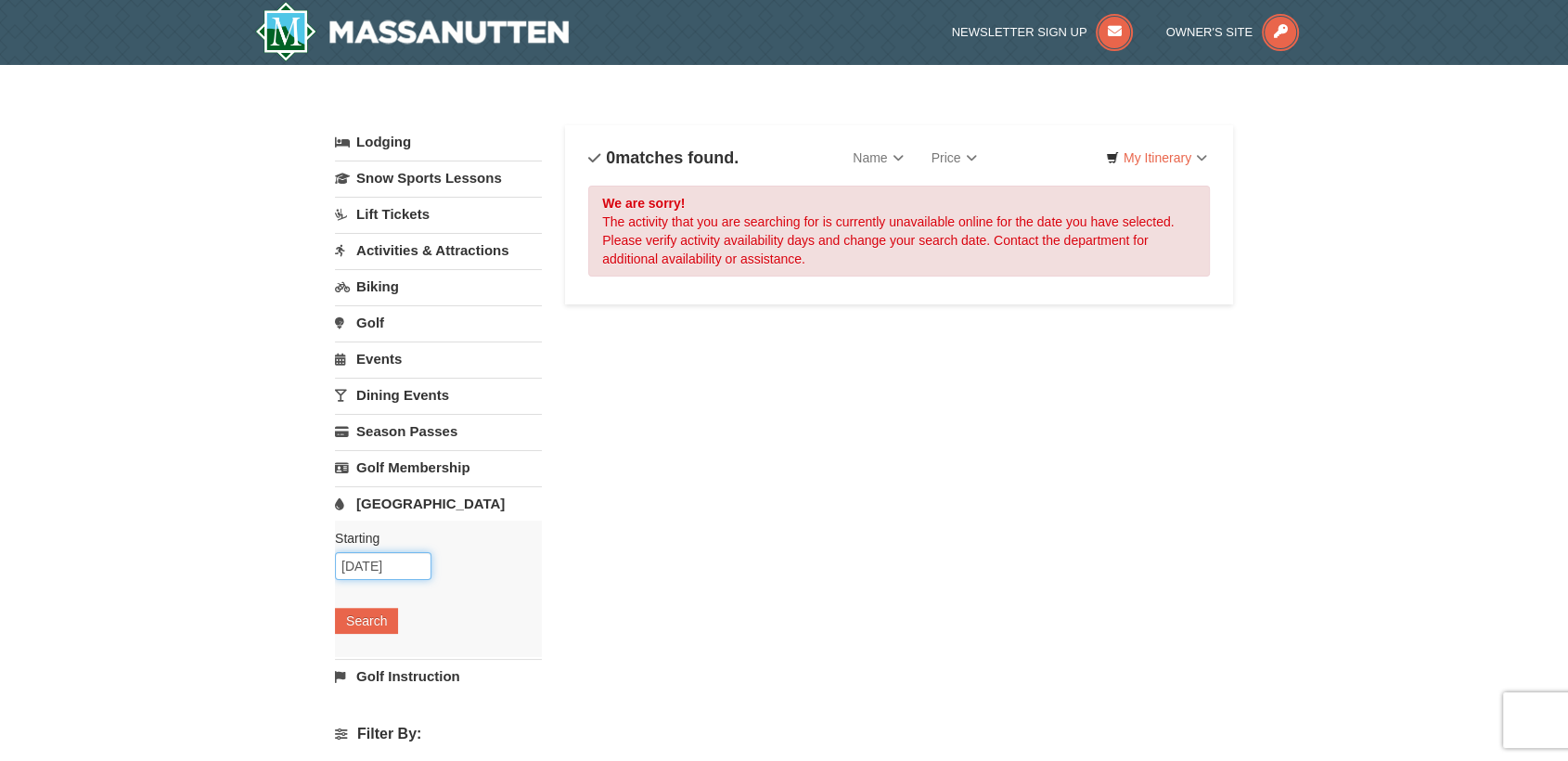 click on "07/28/2025" at bounding box center (383, 566) 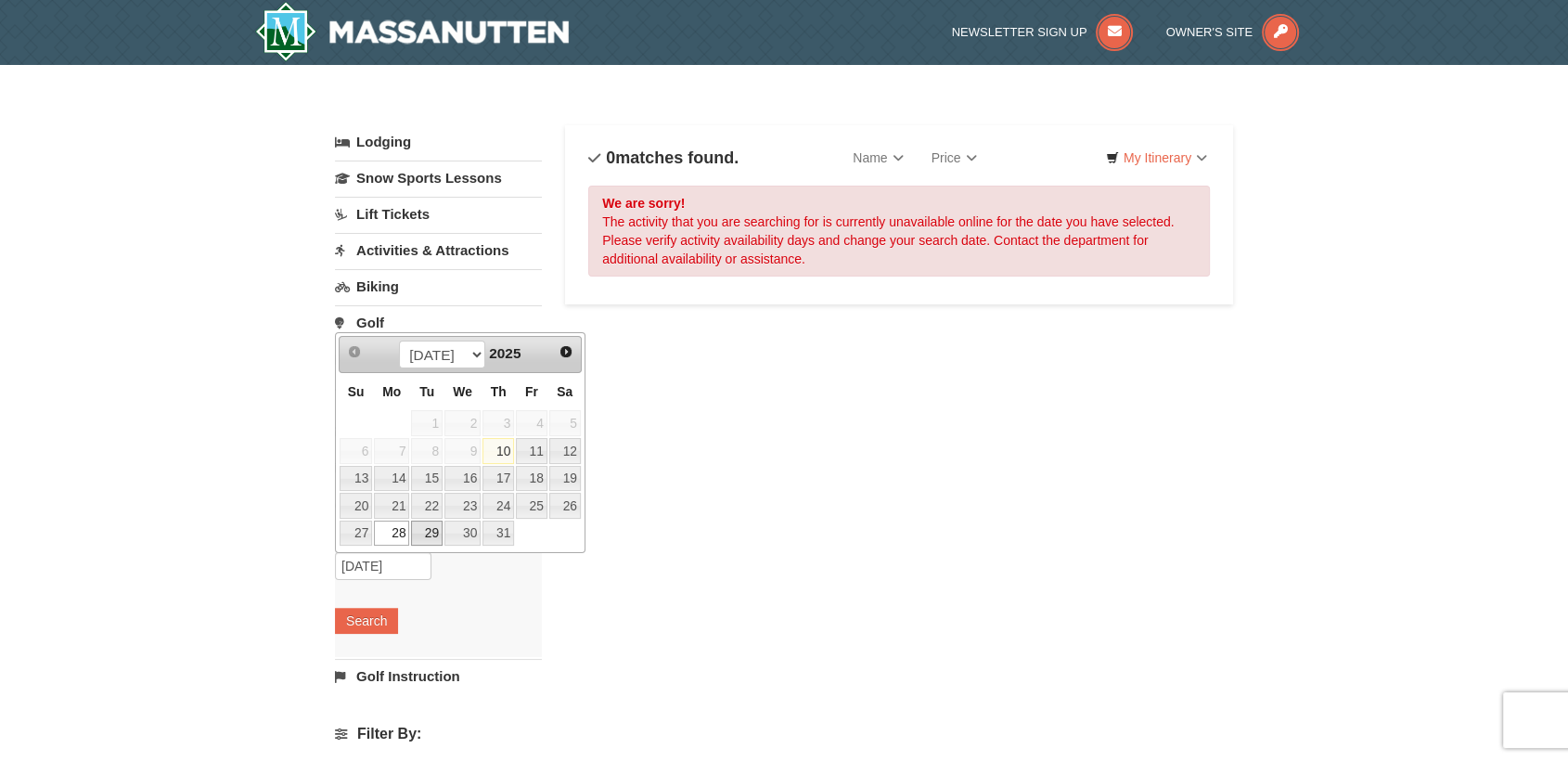 click on "29" at bounding box center (427, 534) 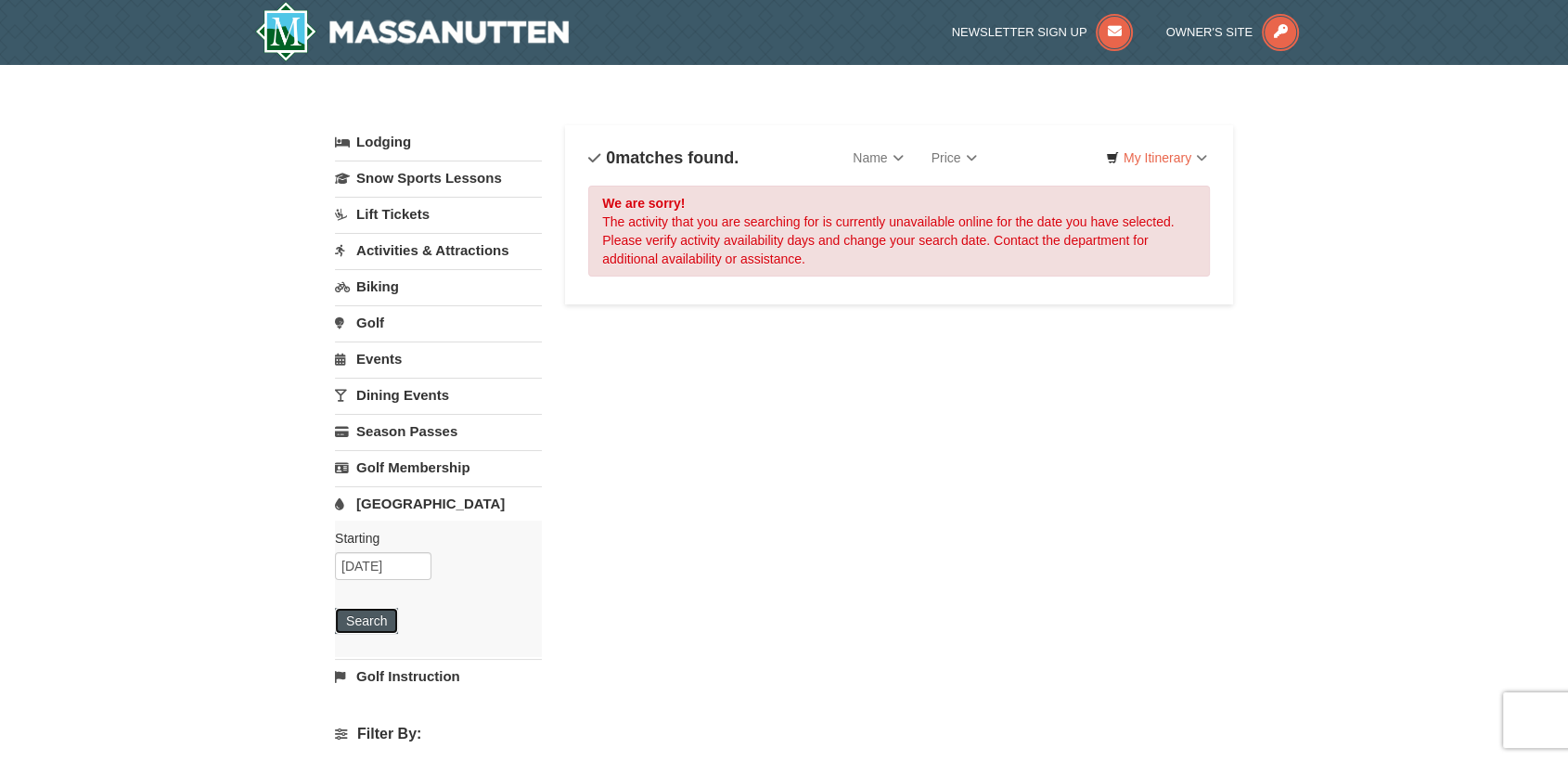 click on "Search" at bounding box center [366, 621] 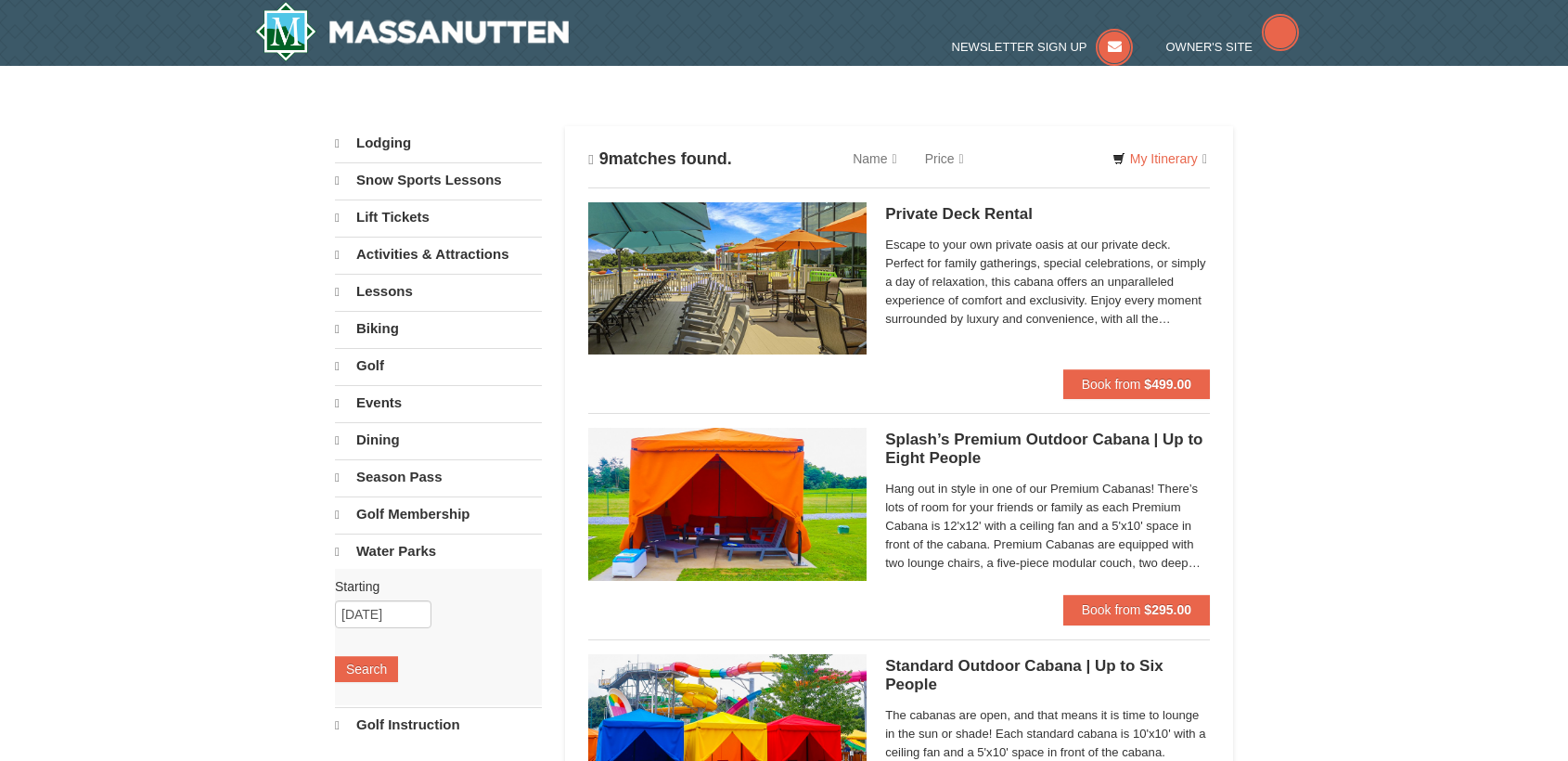 scroll, scrollTop: 0, scrollLeft: 0, axis: both 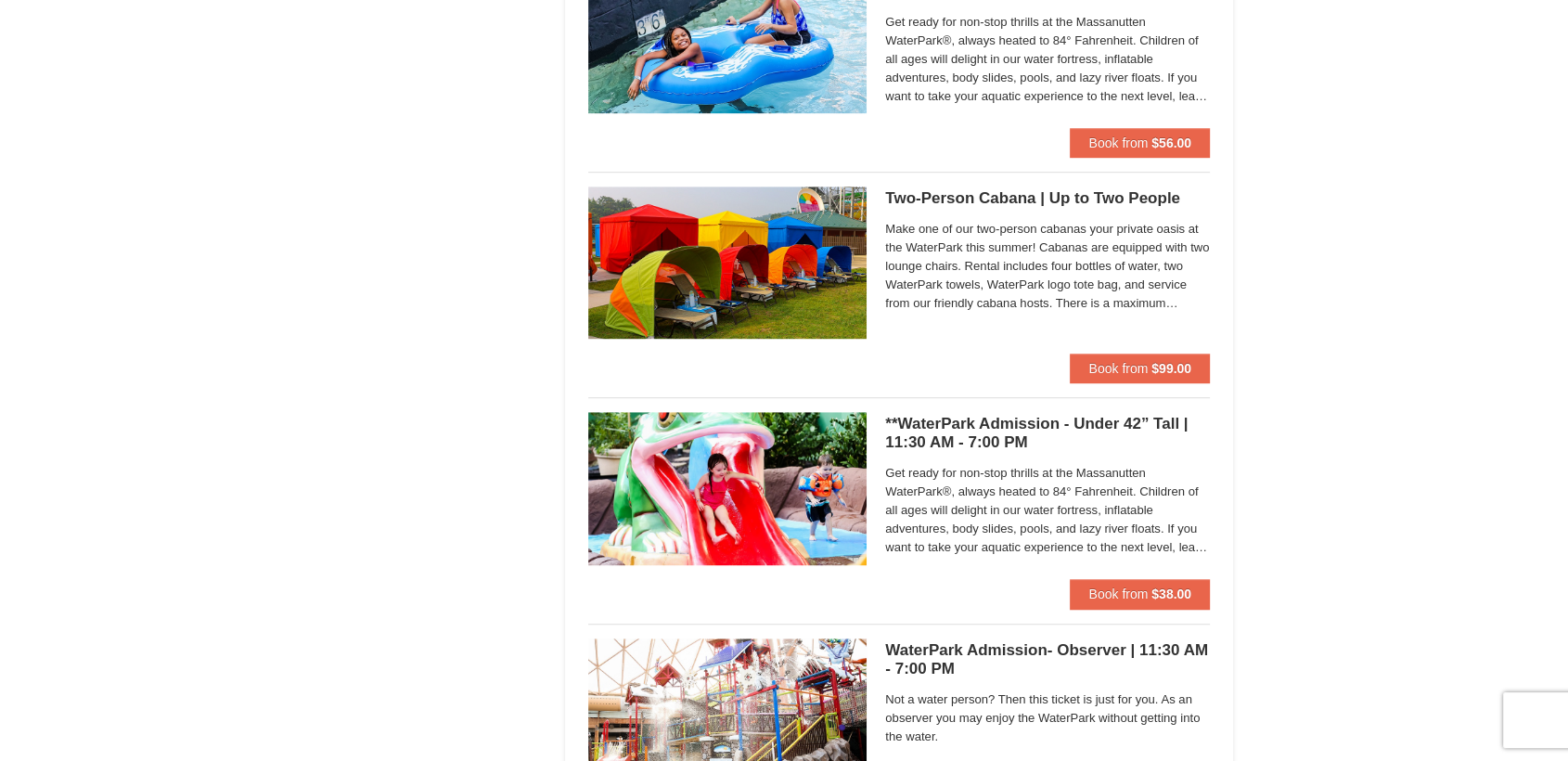 drag, startPoint x: 1574, startPoint y: 123, endPoint x: 1582, endPoint y: 426, distance: 303.10559 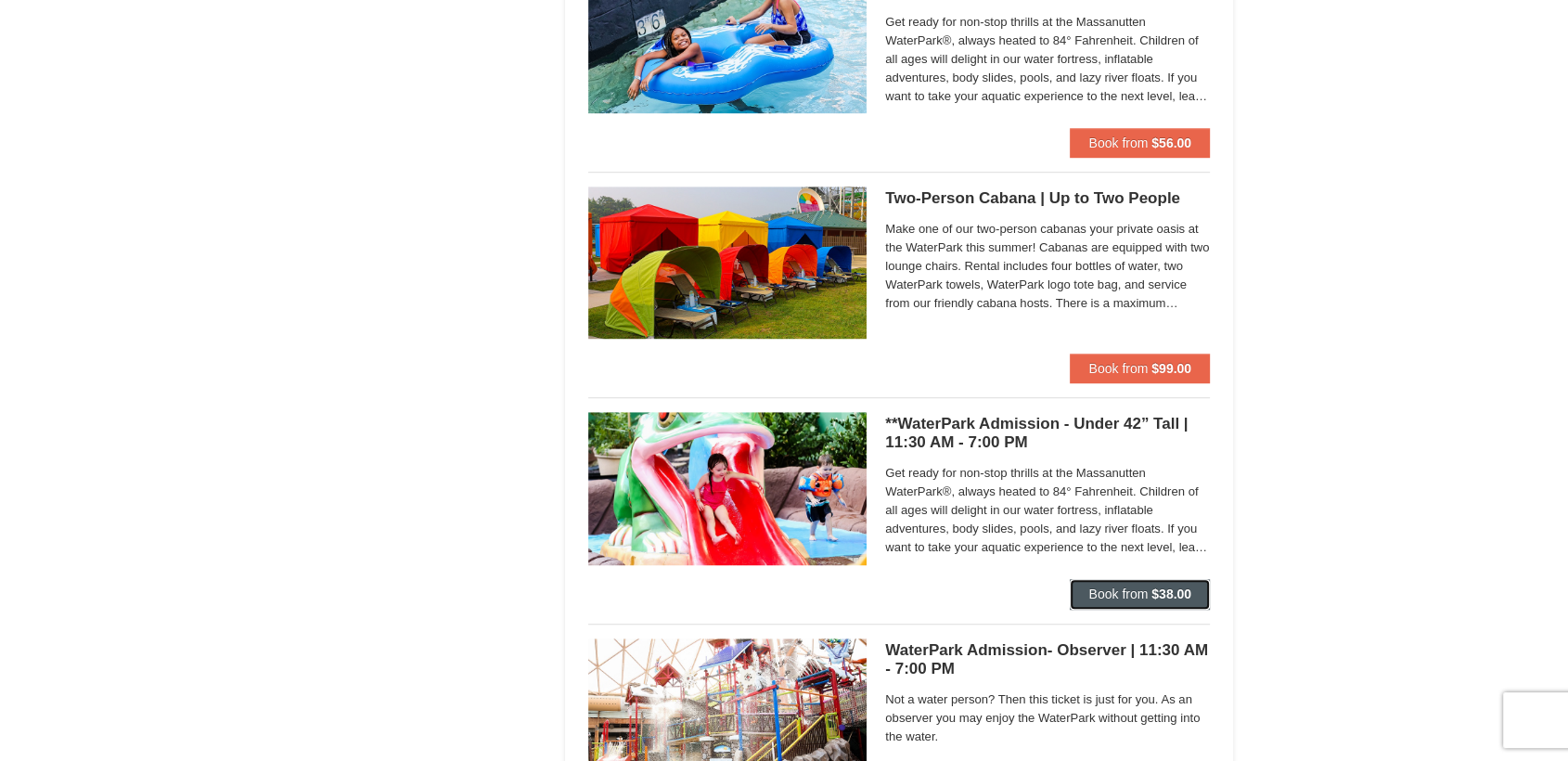 click on "Book from" at bounding box center [1118, 594] 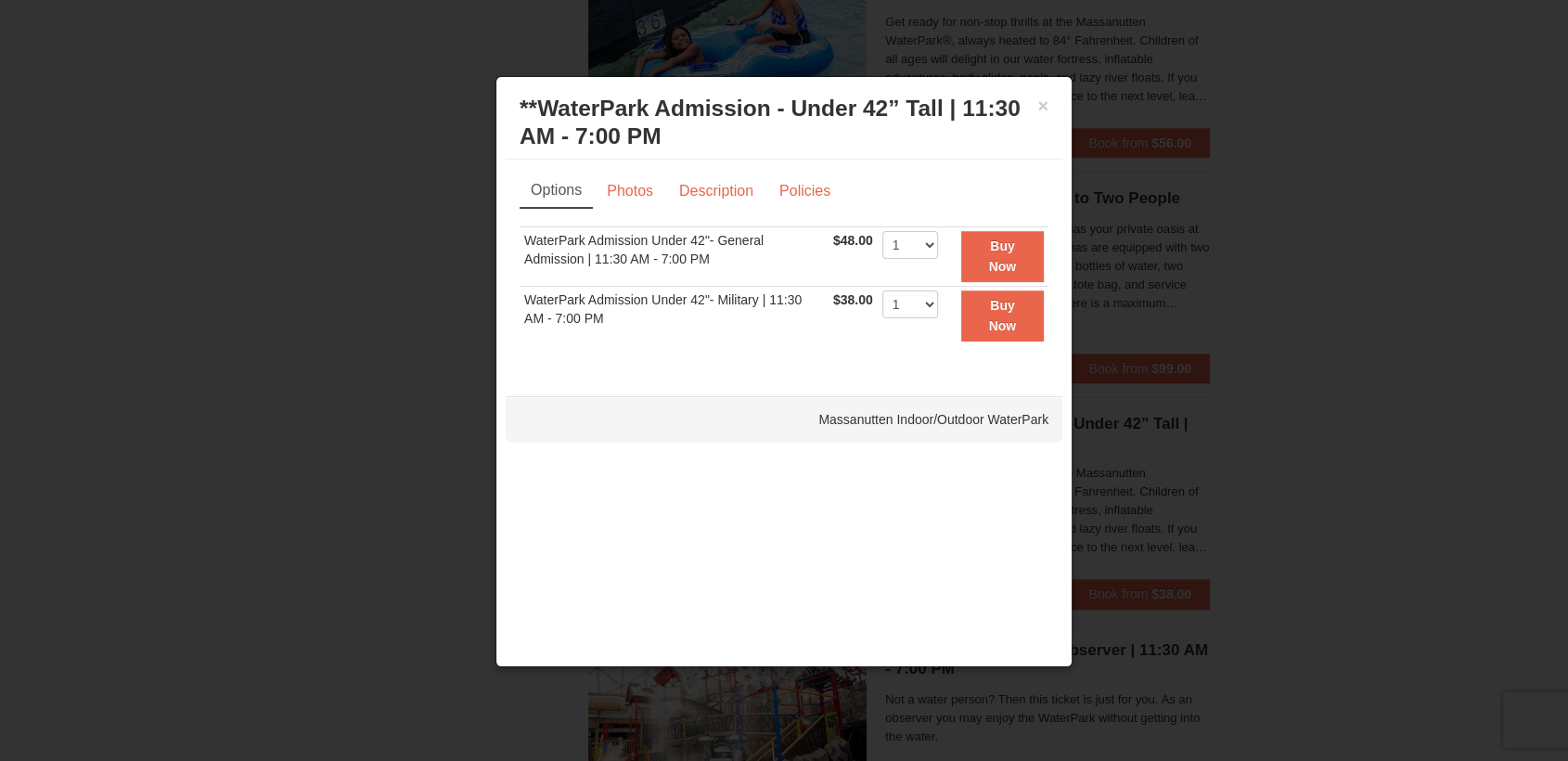 click at bounding box center (784, 380) 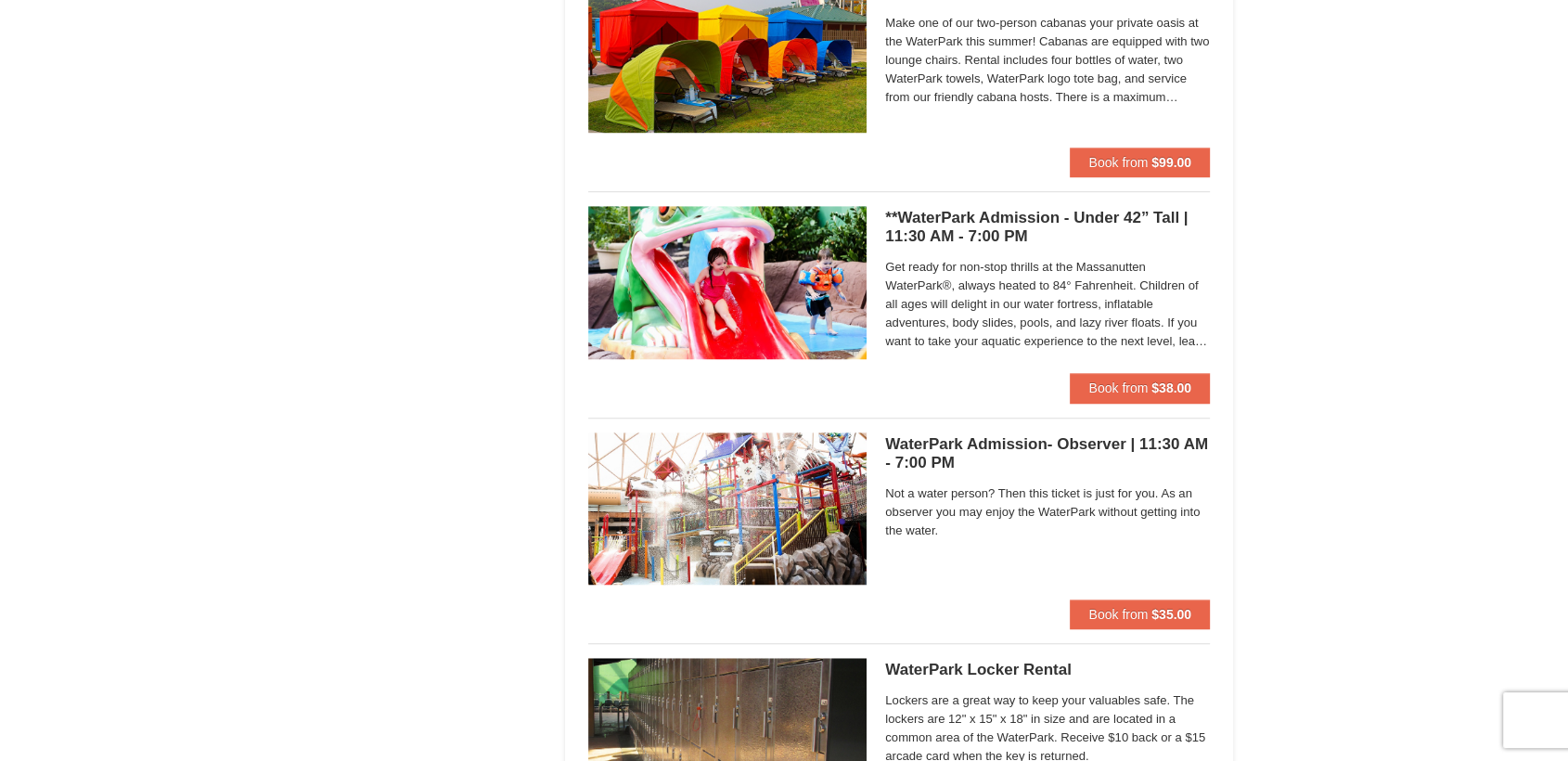 scroll, scrollTop: 1387, scrollLeft: 0, axis: vertical 